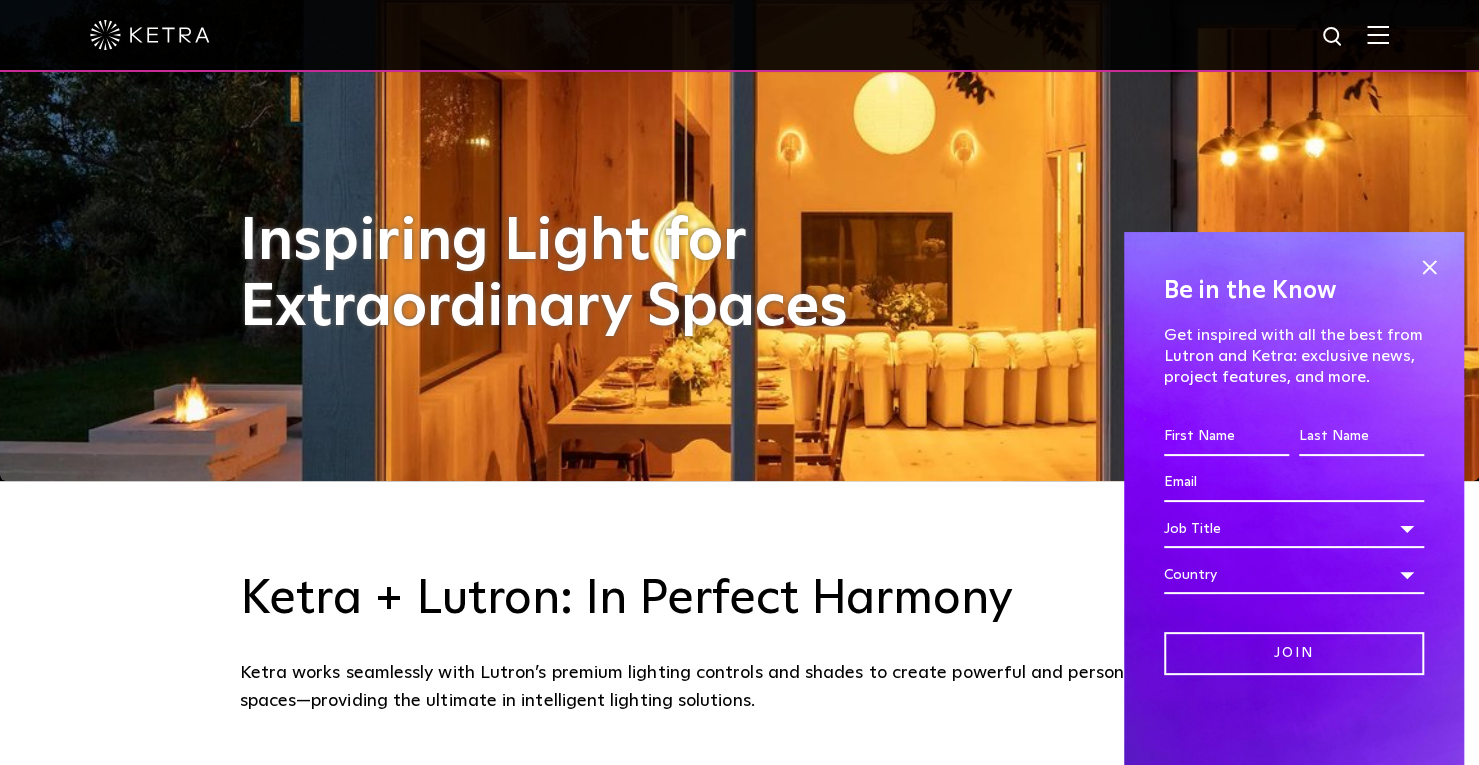 scroll, scrollTop: 284, scrollLeft: 0, axis: vertical 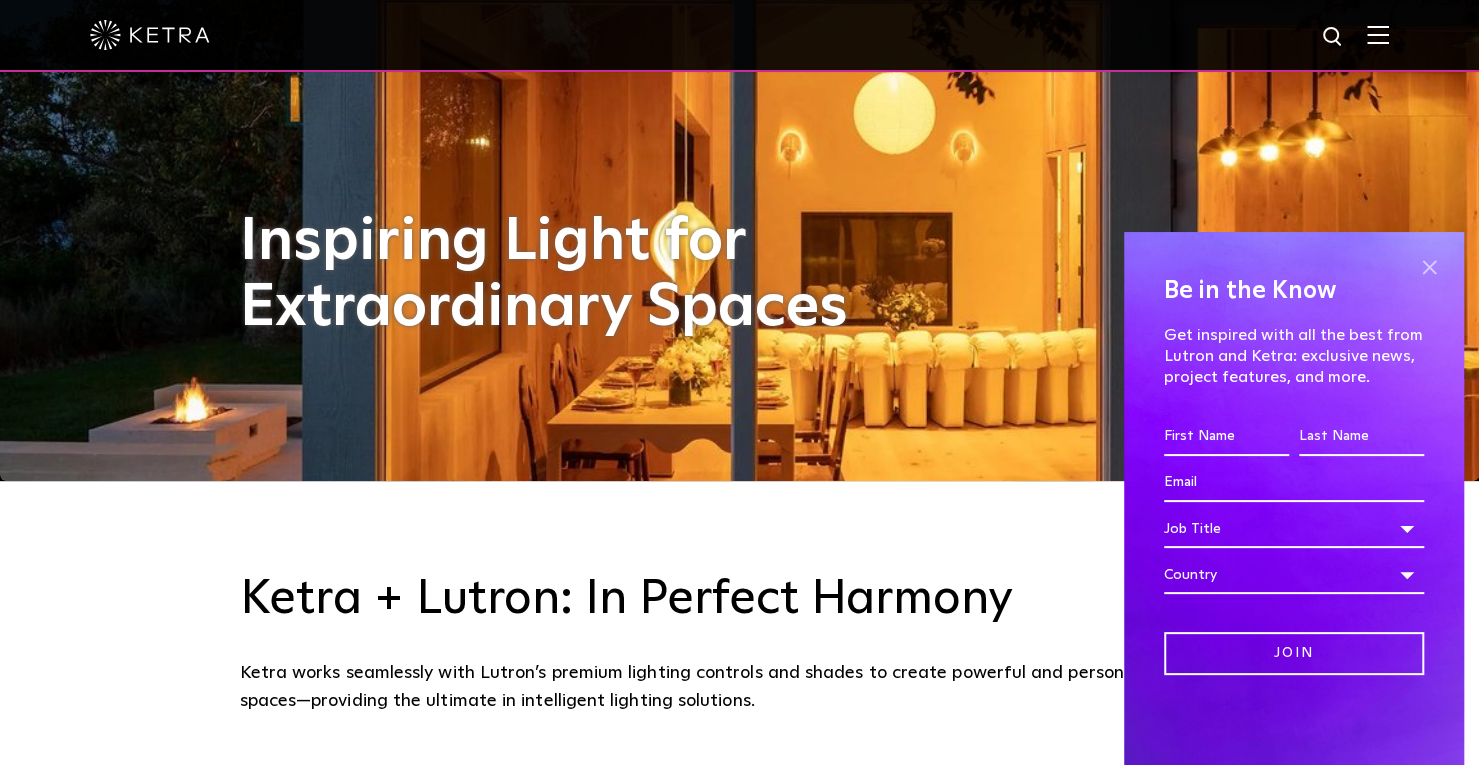 click at bounding box center (1429, 267) 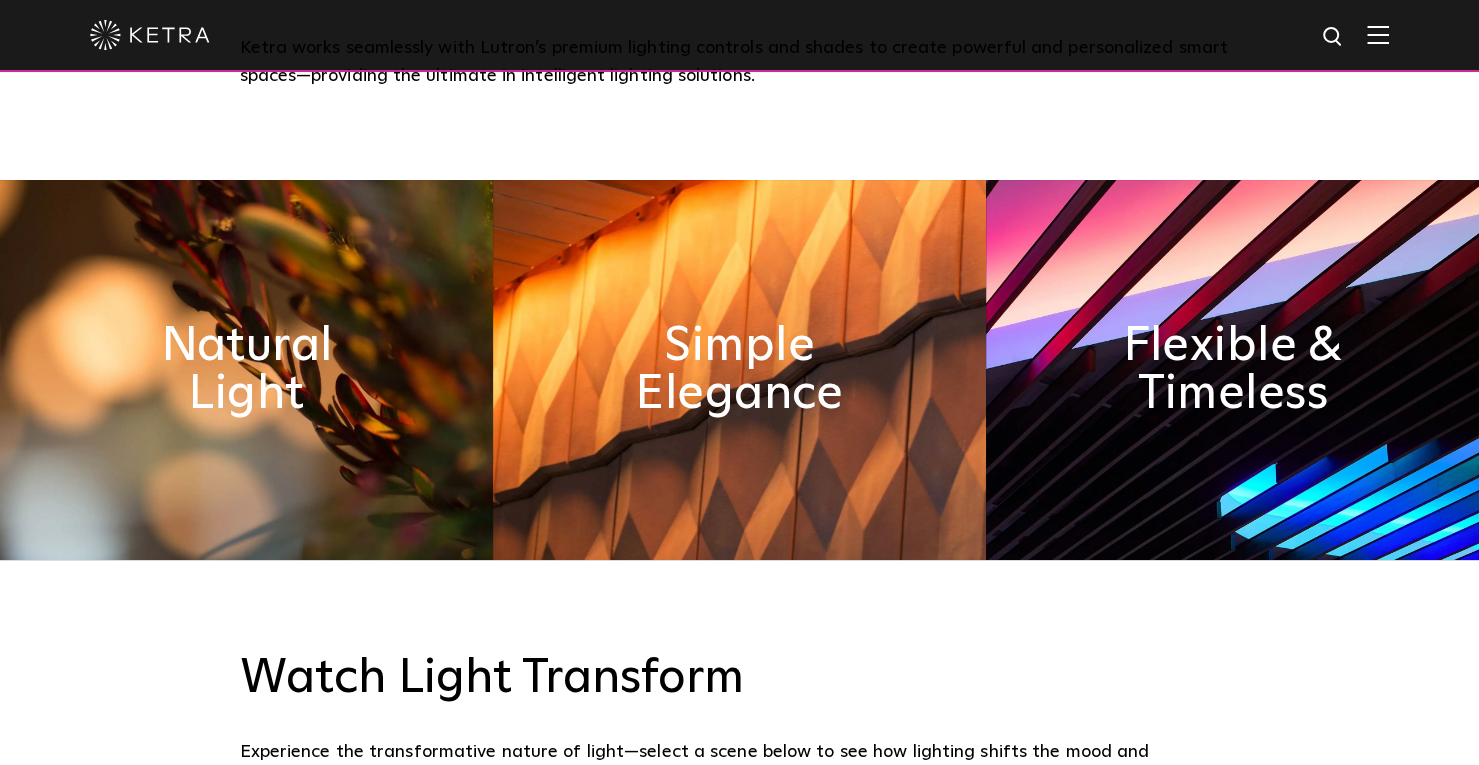 scroll, scrollTop: 901, scrollLeft: 0, axis: vertical 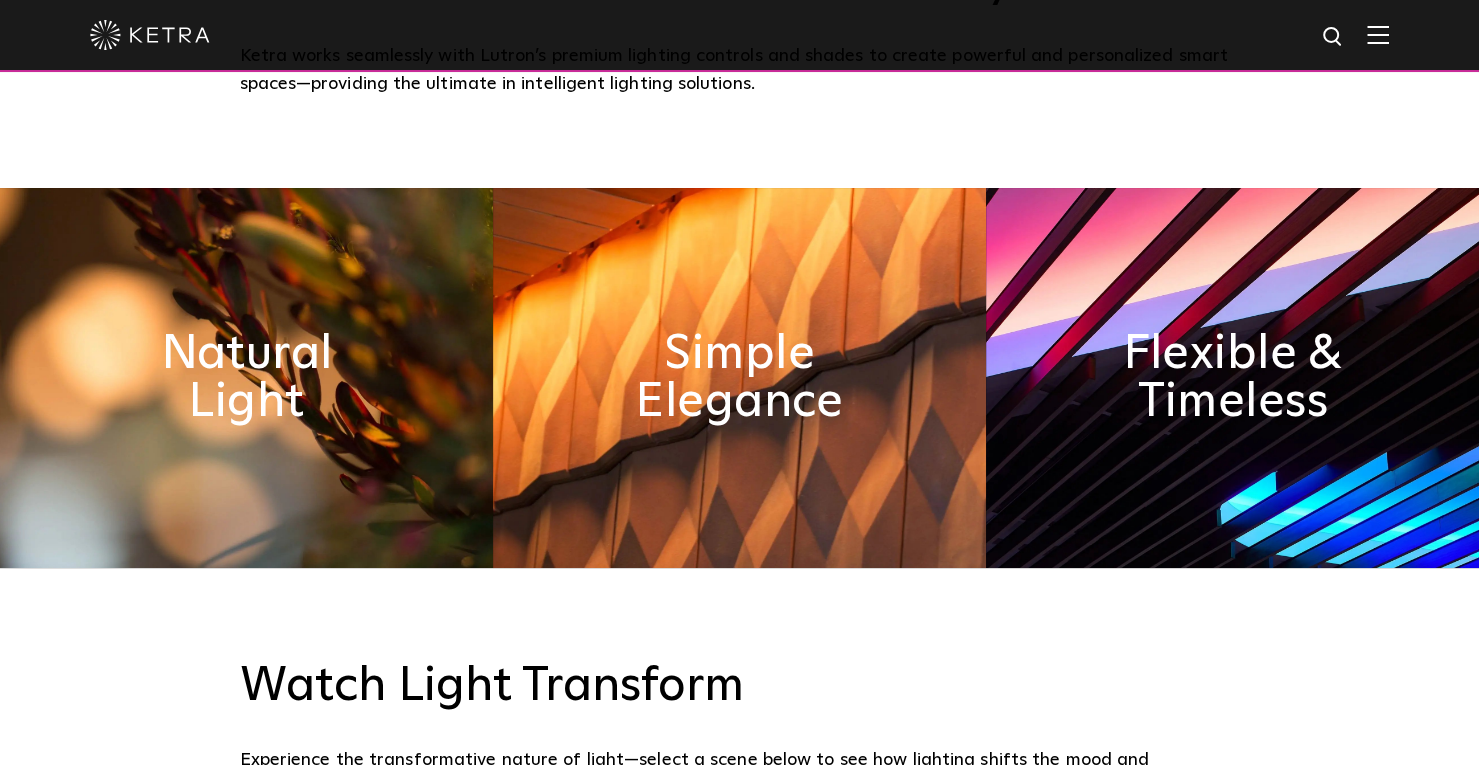 click at bounding box center (1378, 34) 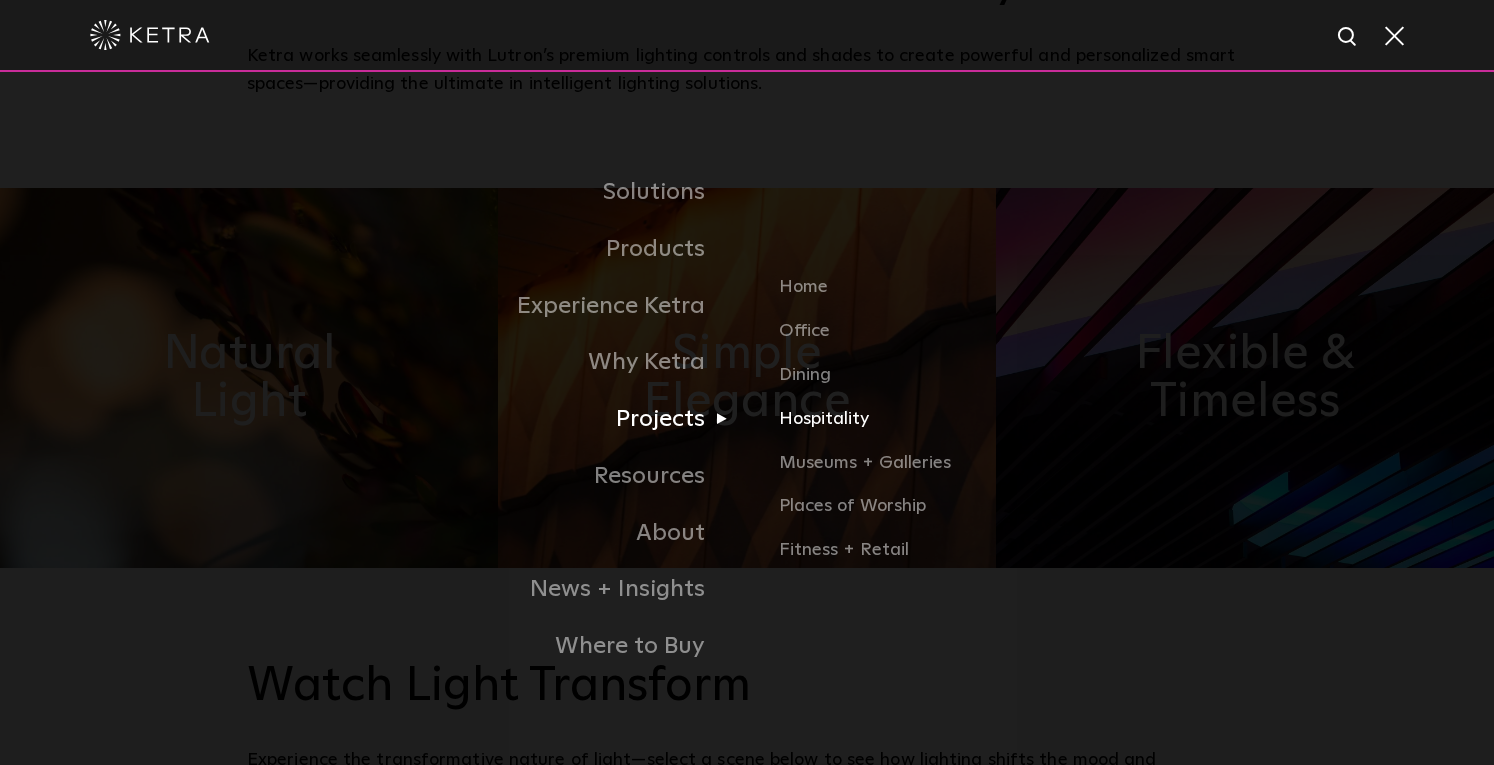 click on "Hospitality" at bounding box center (1013, 427) 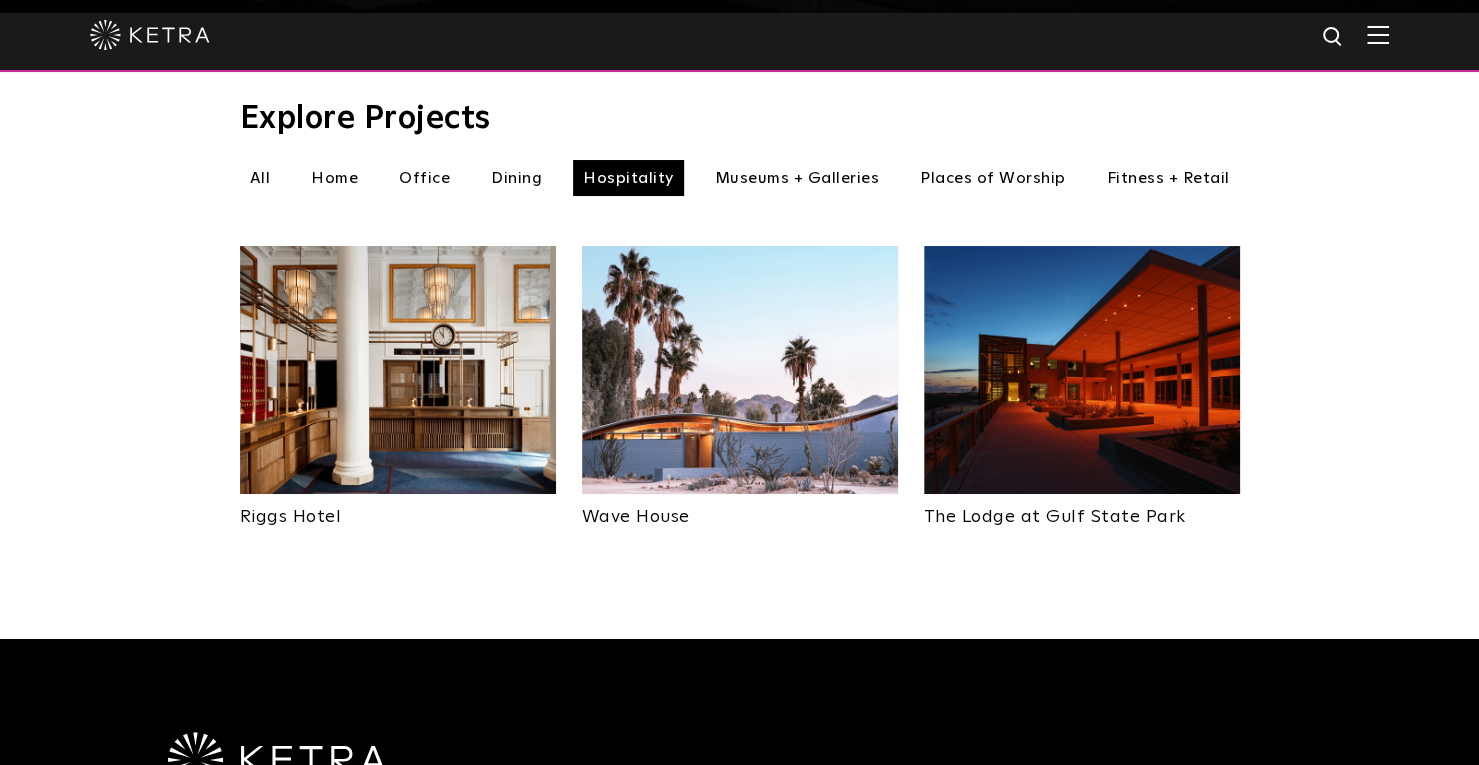 scroll, scrollTop: 728, scrollLeft: 0, axis: vertical 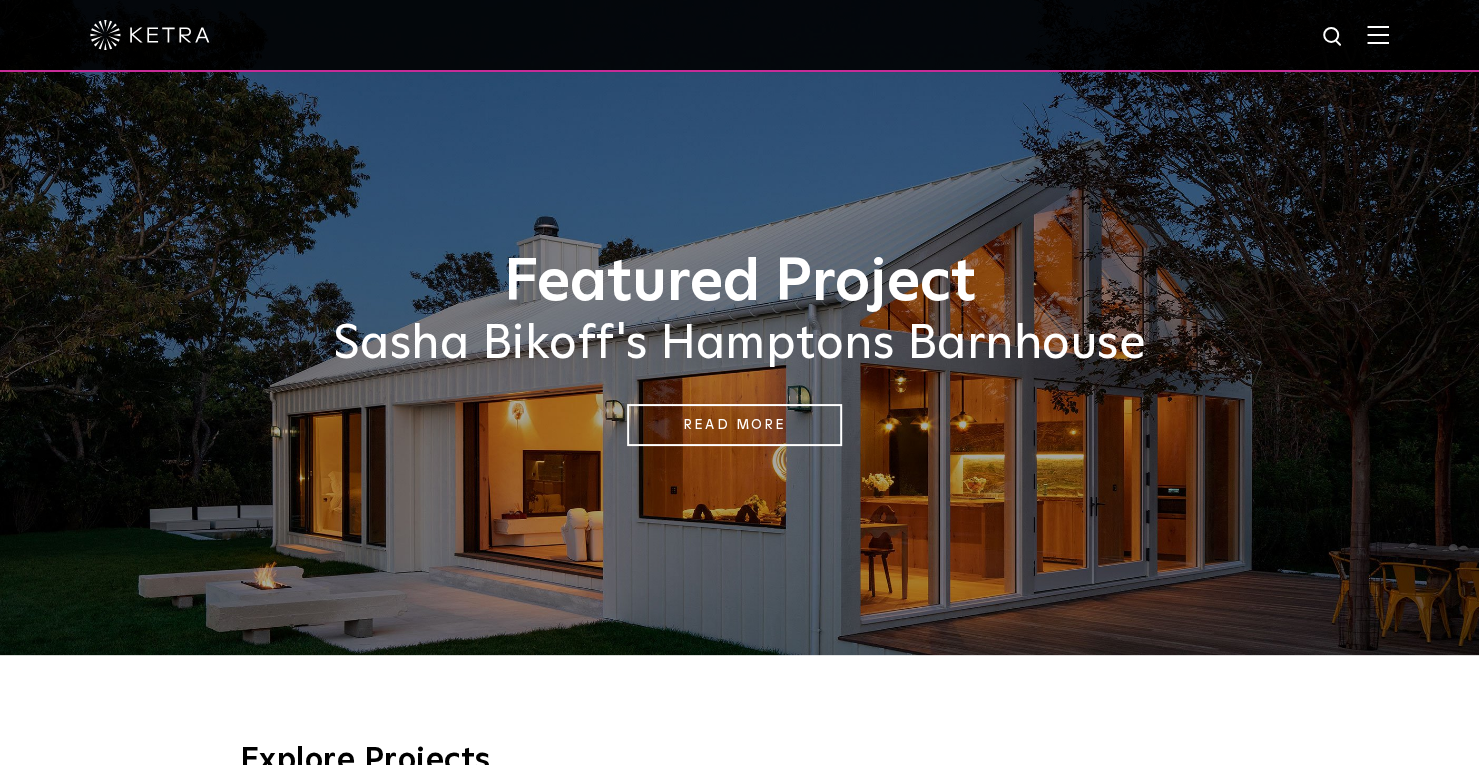 click at bounding box center (1378, 34) 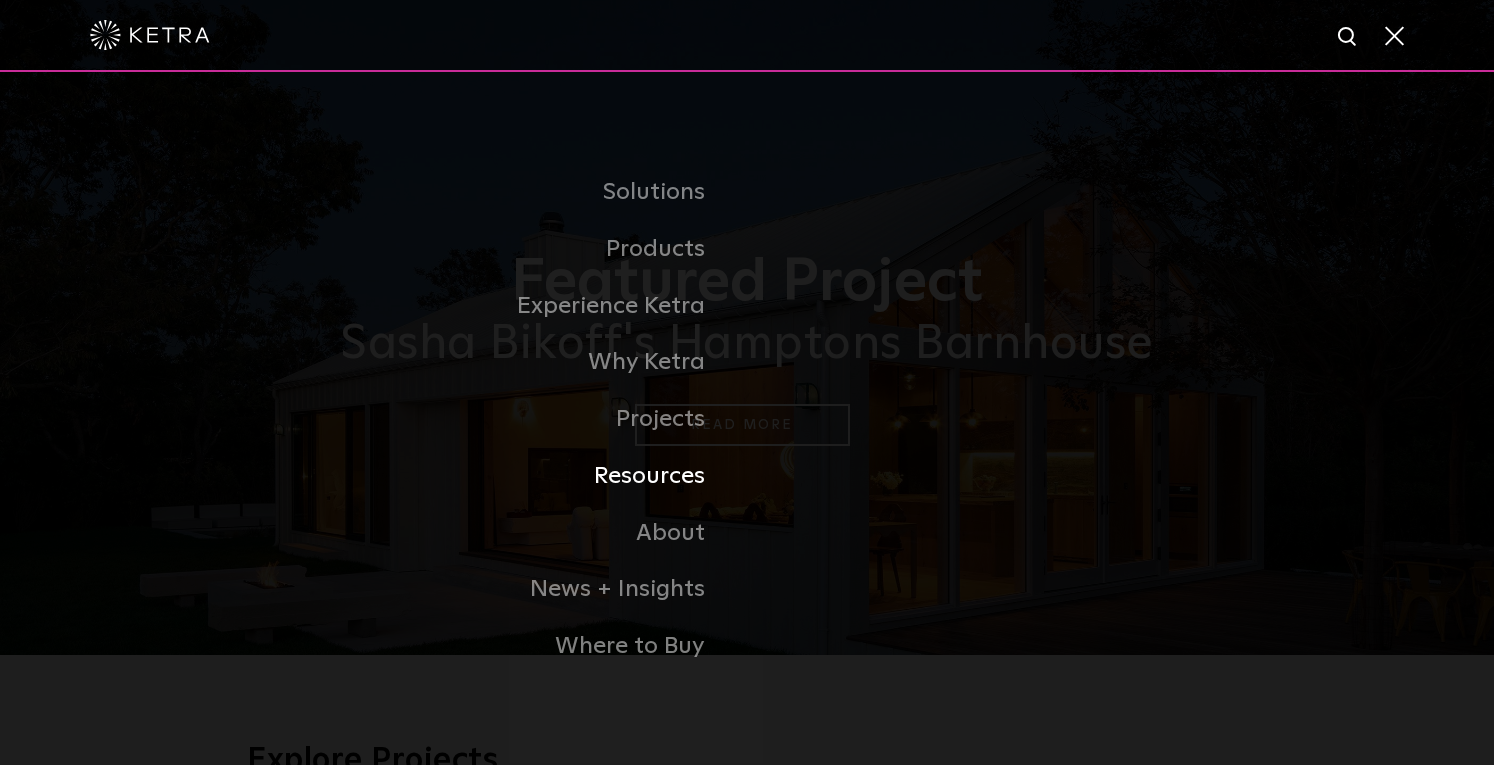 click on "Resources" at bounding box center (497, 476) 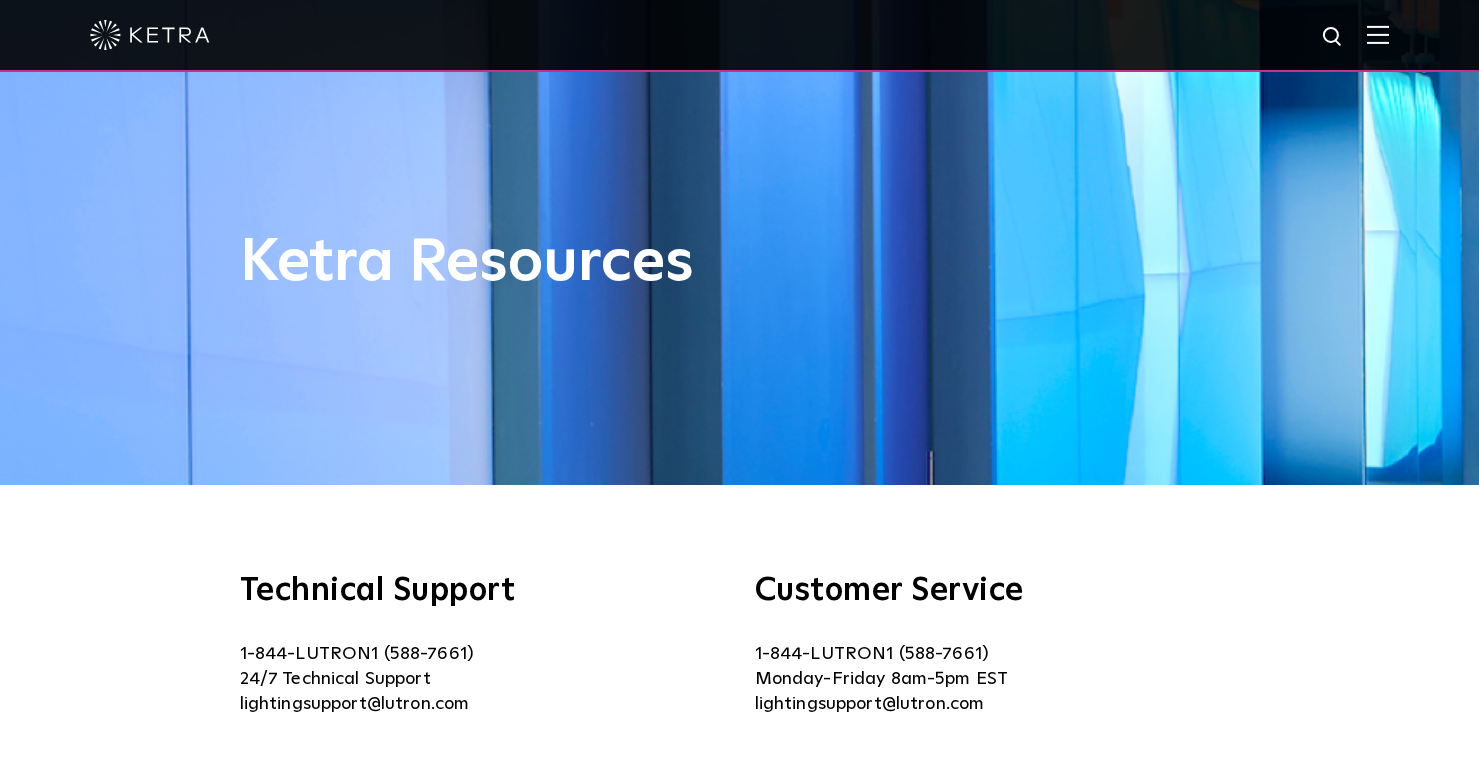 scroll, scrollTop: 0, scrollLeft: 0, axis: both 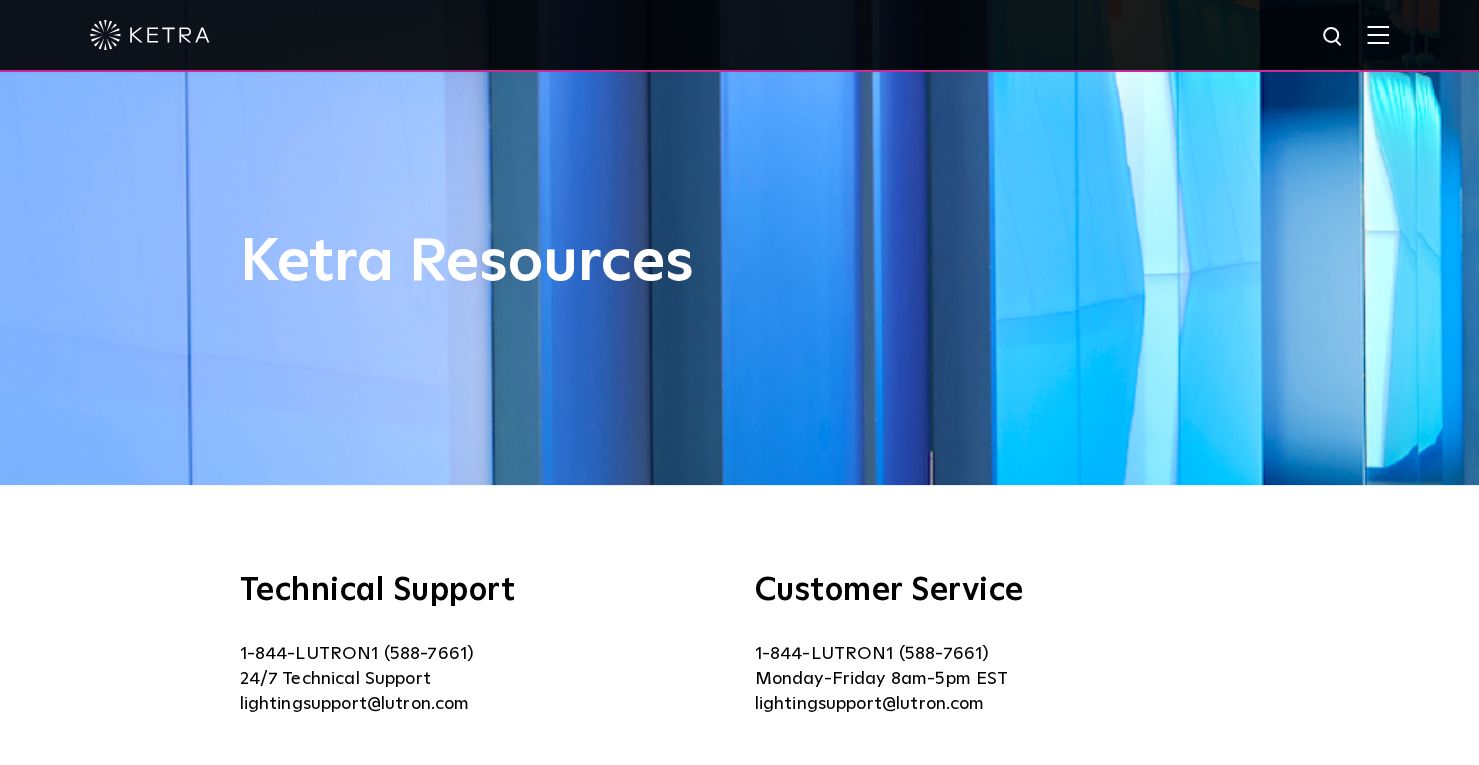 click at bounding box center [1378, 34] 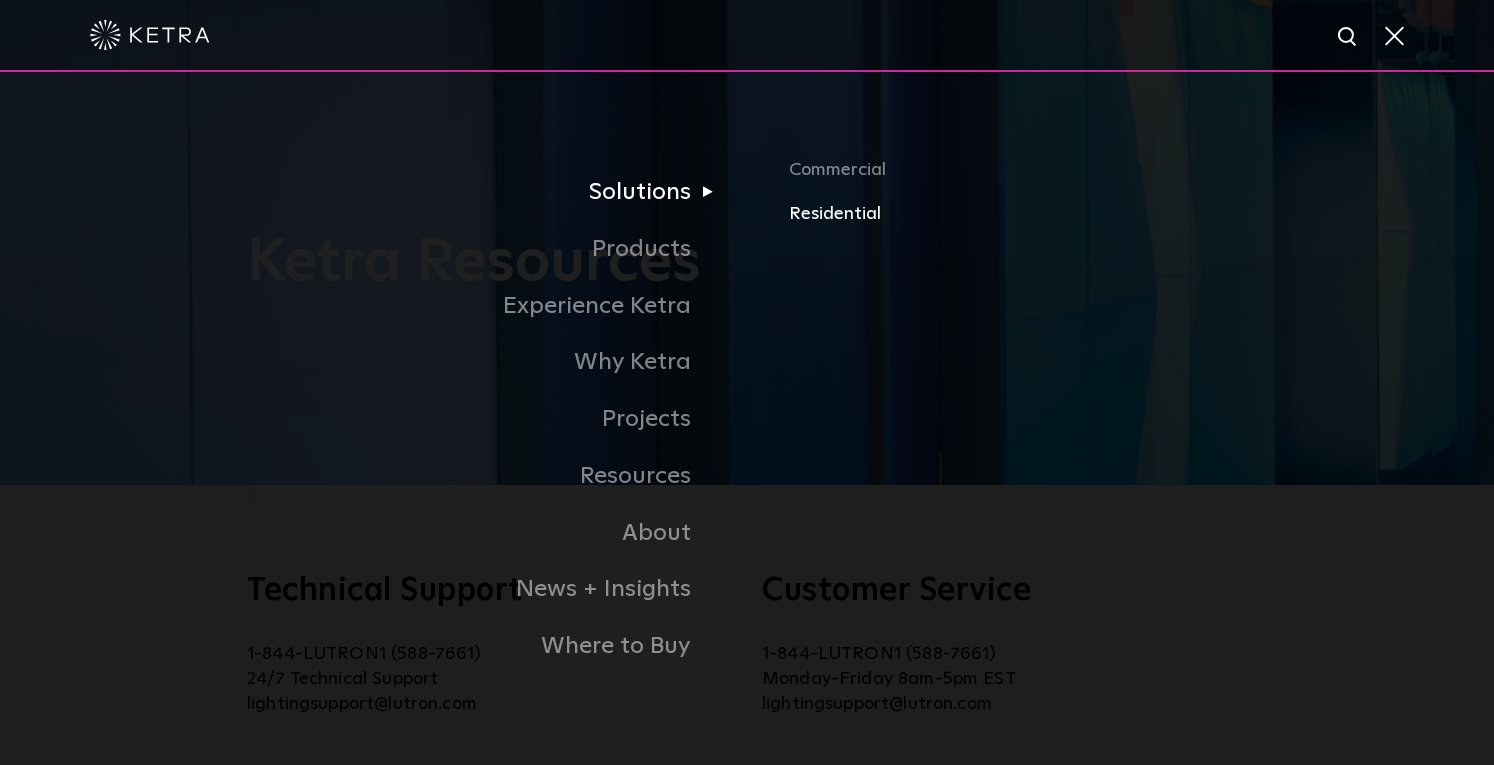 click on "Residential" at bounding box center (1103, 214) 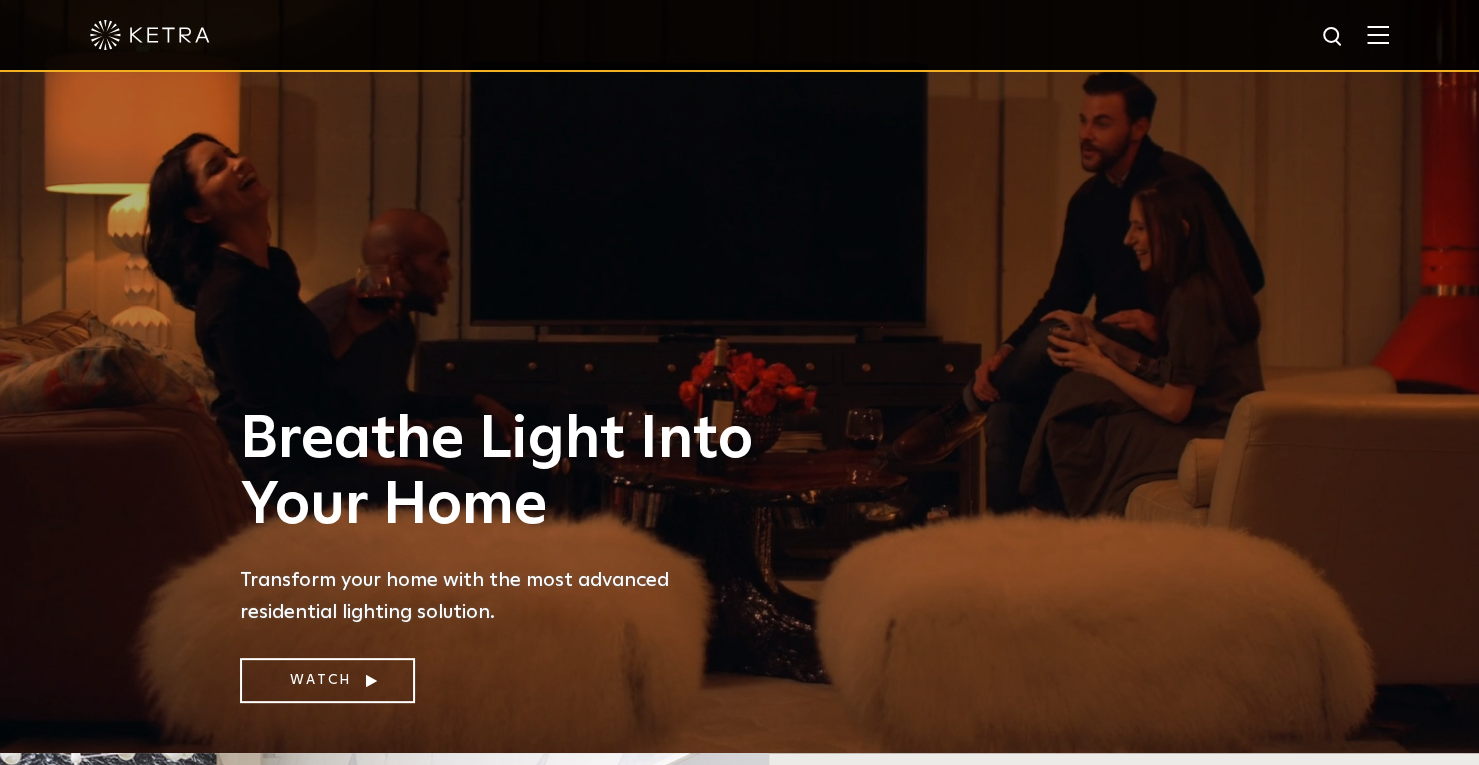 scroll, scrollTop: 254, scrollLeft: 0, axis: vertical 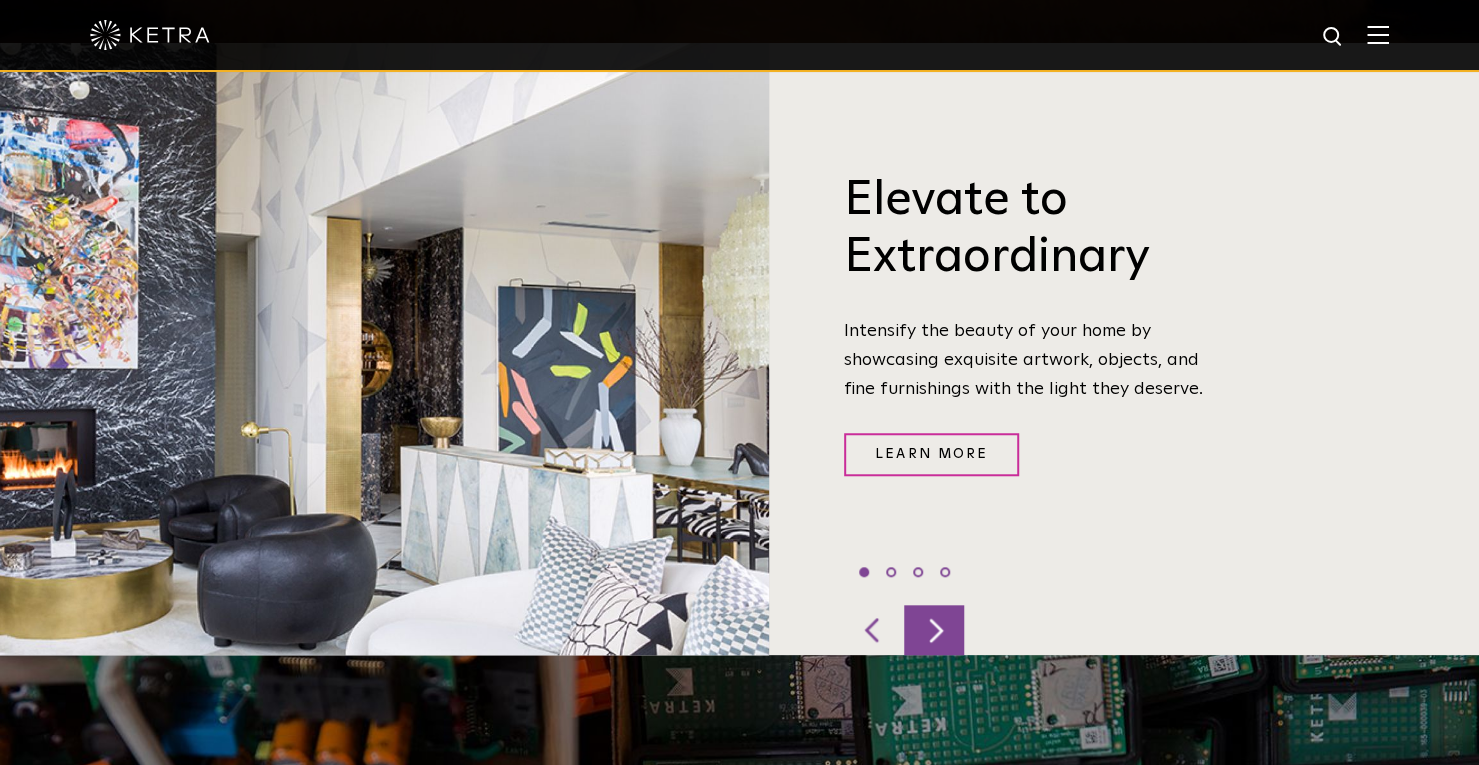 click at bounding box center (934, 630) 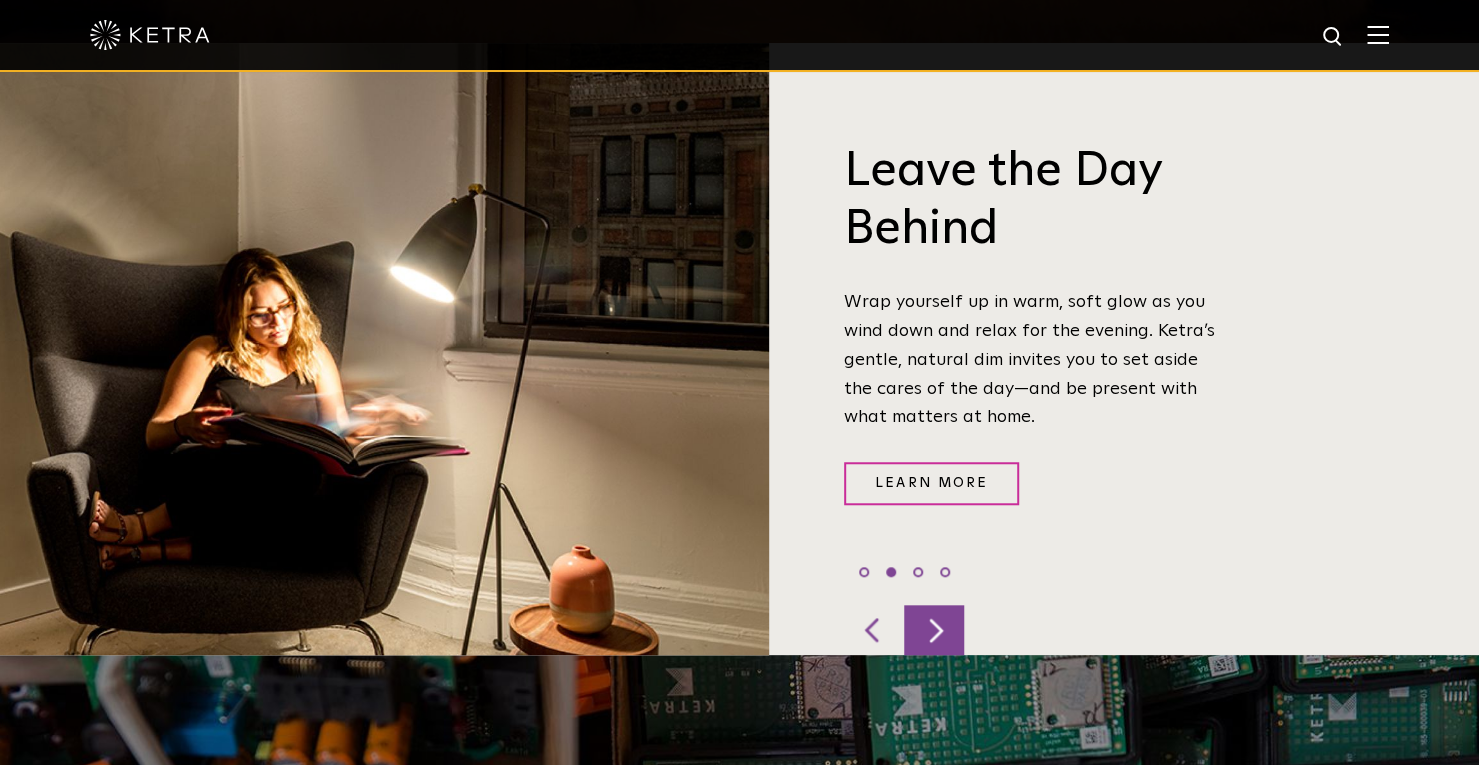 click at bounding box center (934, 630) 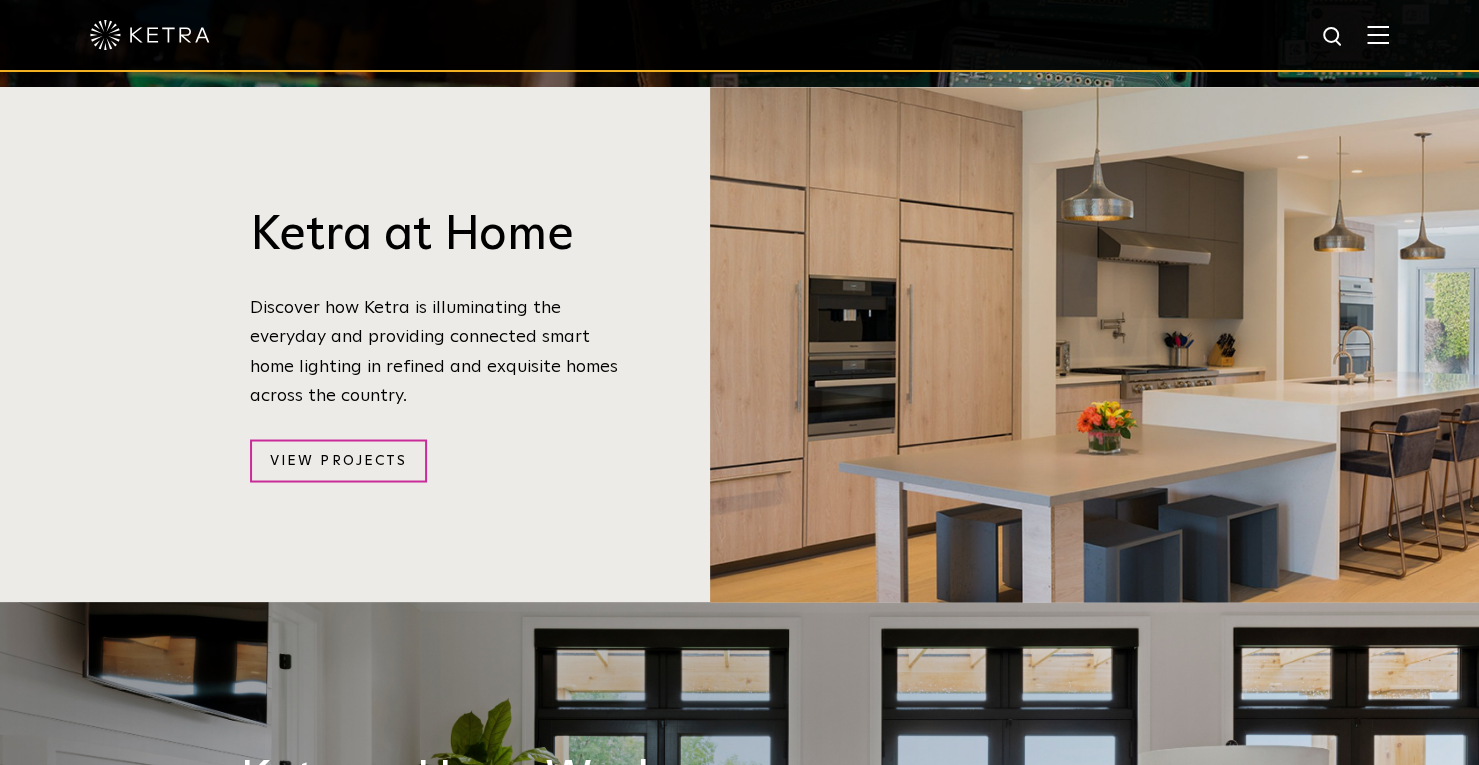 scroll, scrollTop: 1850, scrollLeft: 0, axis: vertical 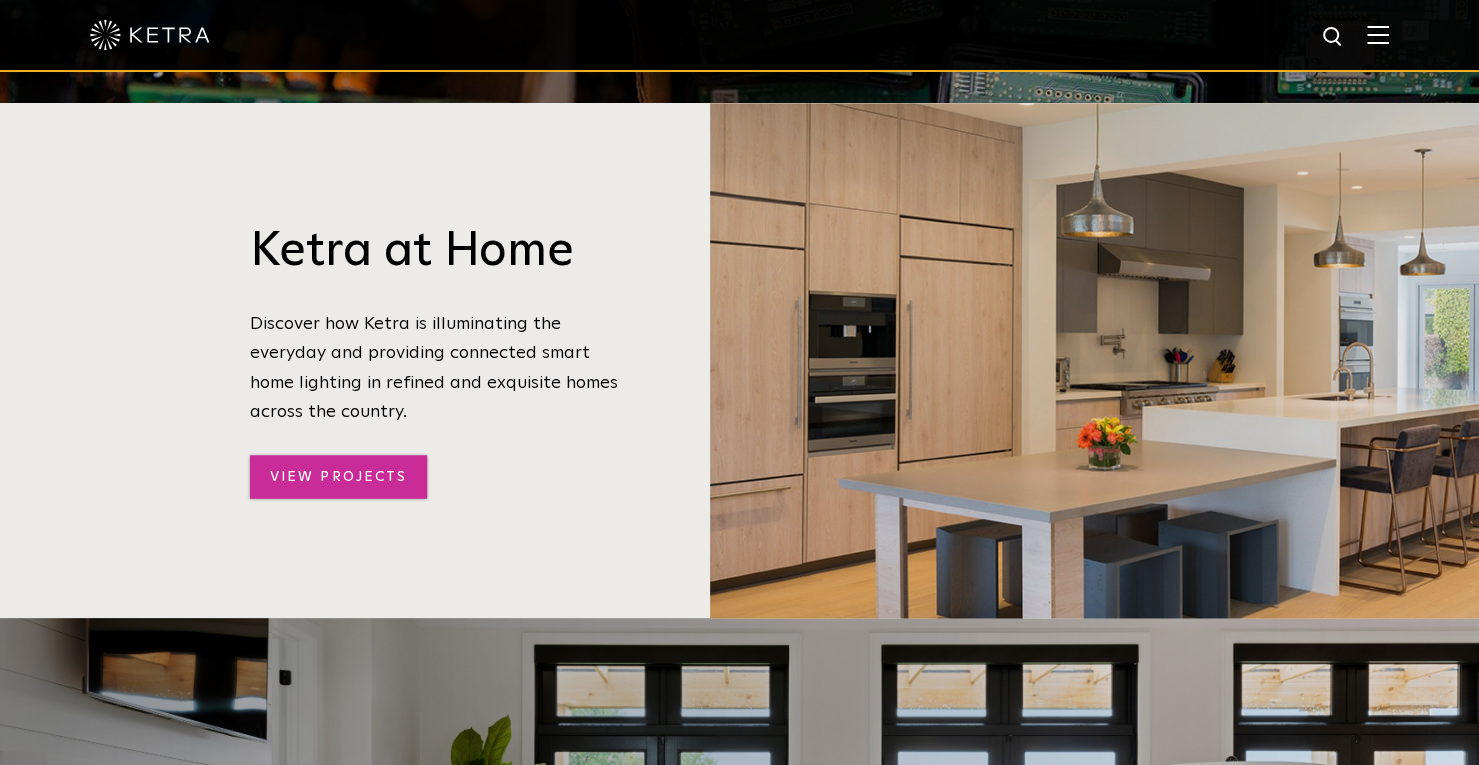click on "View Projects" at bounding box center (338, 476) 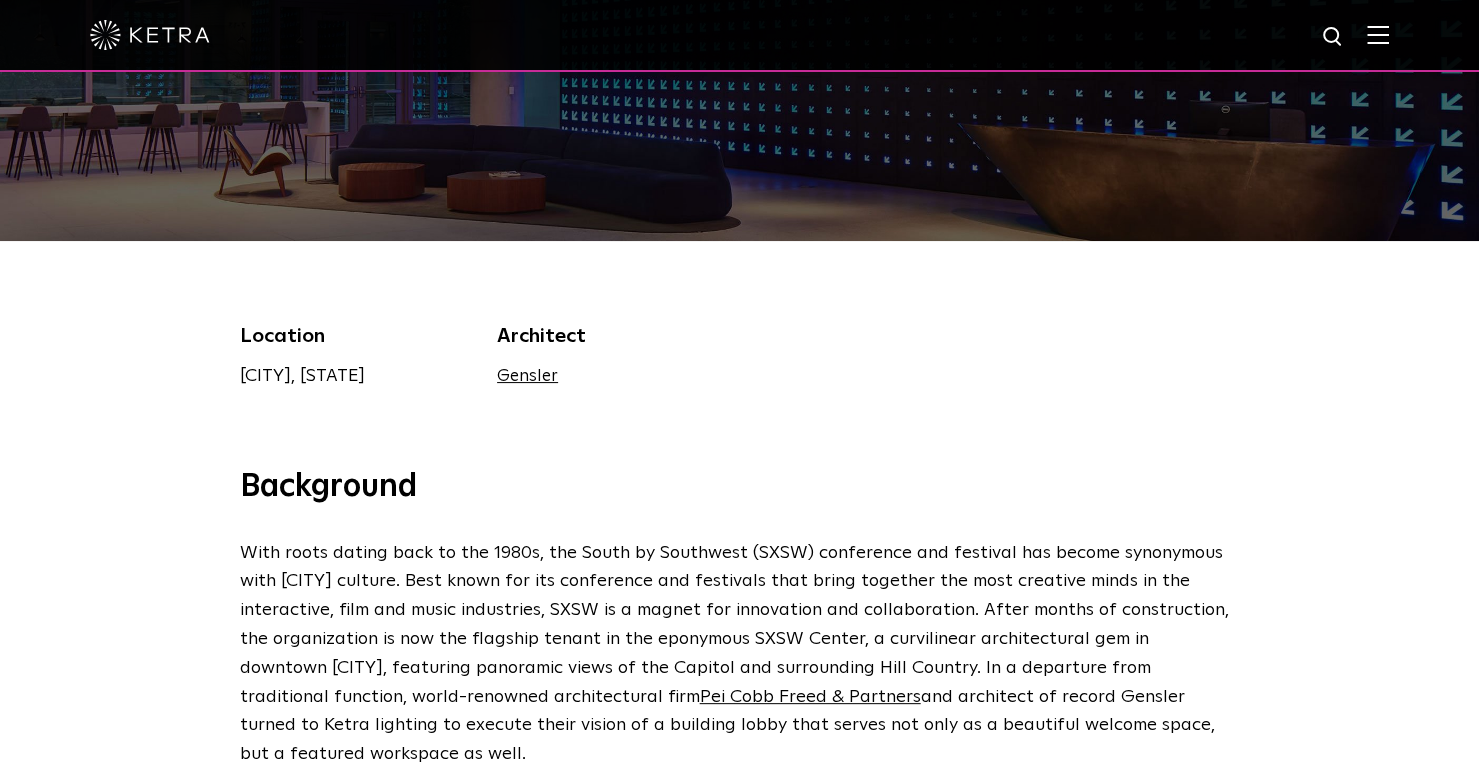 scroll, scrollTop: 0, scrollLeft: 0, axis: both 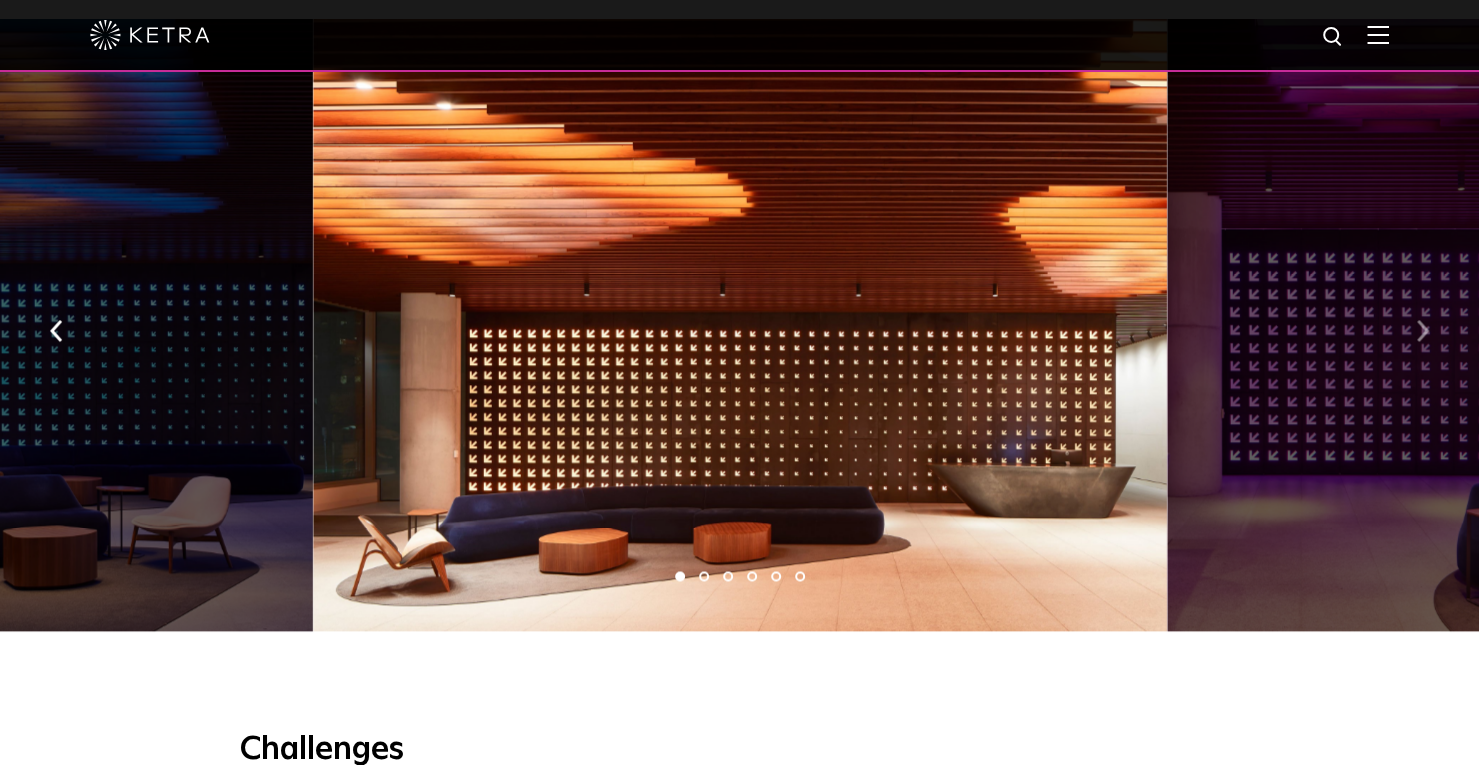 click at bounding box center [1422, 331] 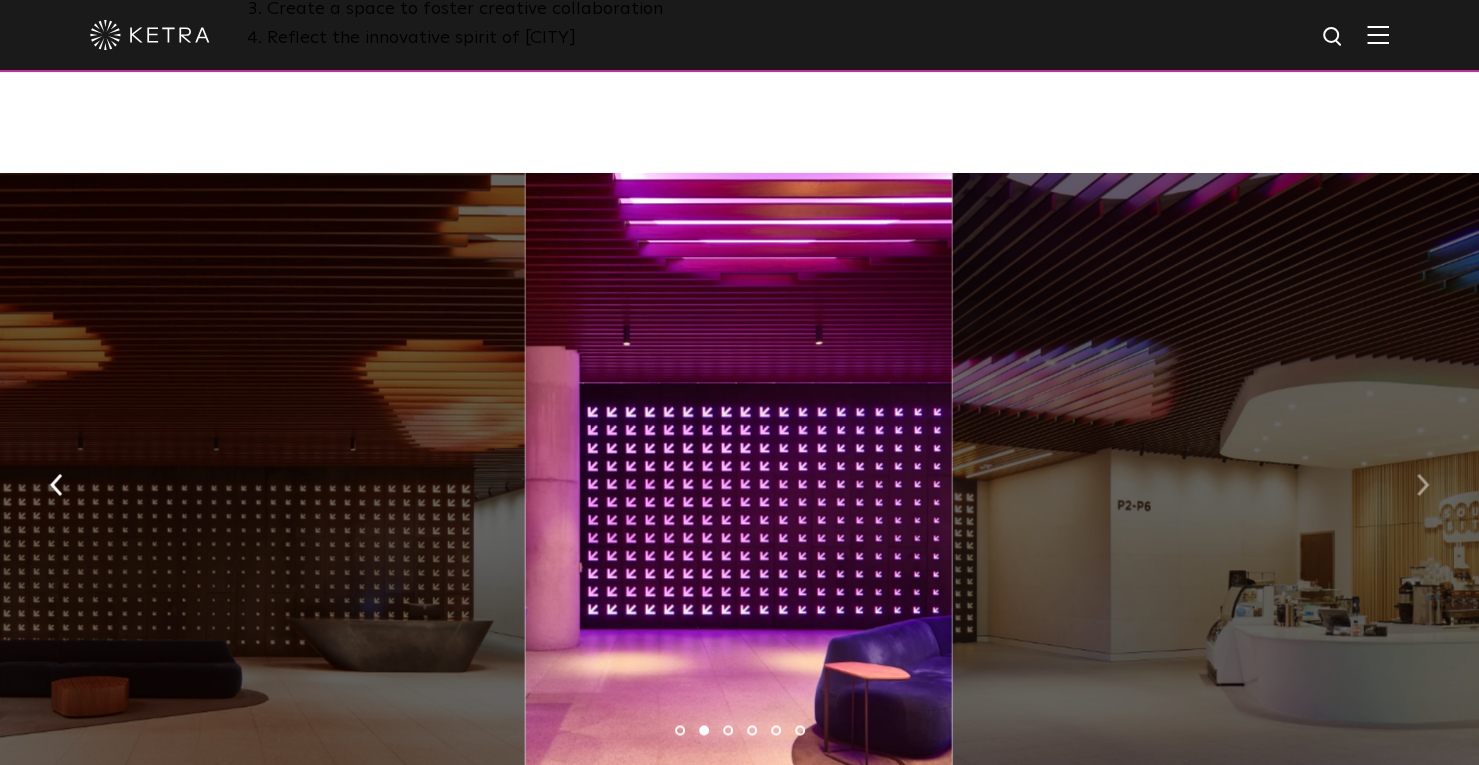scroll, scrollTop: 1378, scrollLeft: 0, axis: vertical 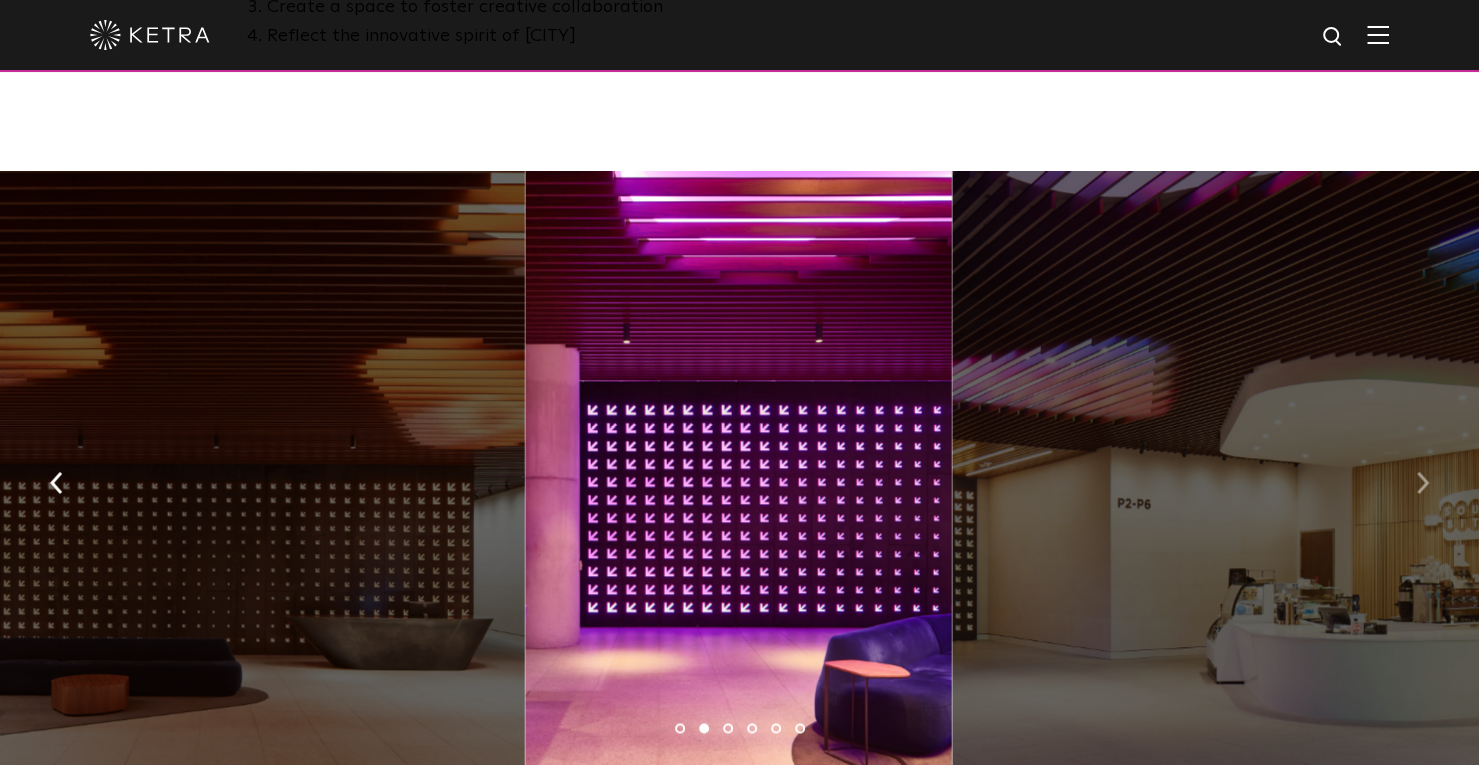 click at bounding box center (1422, 483) 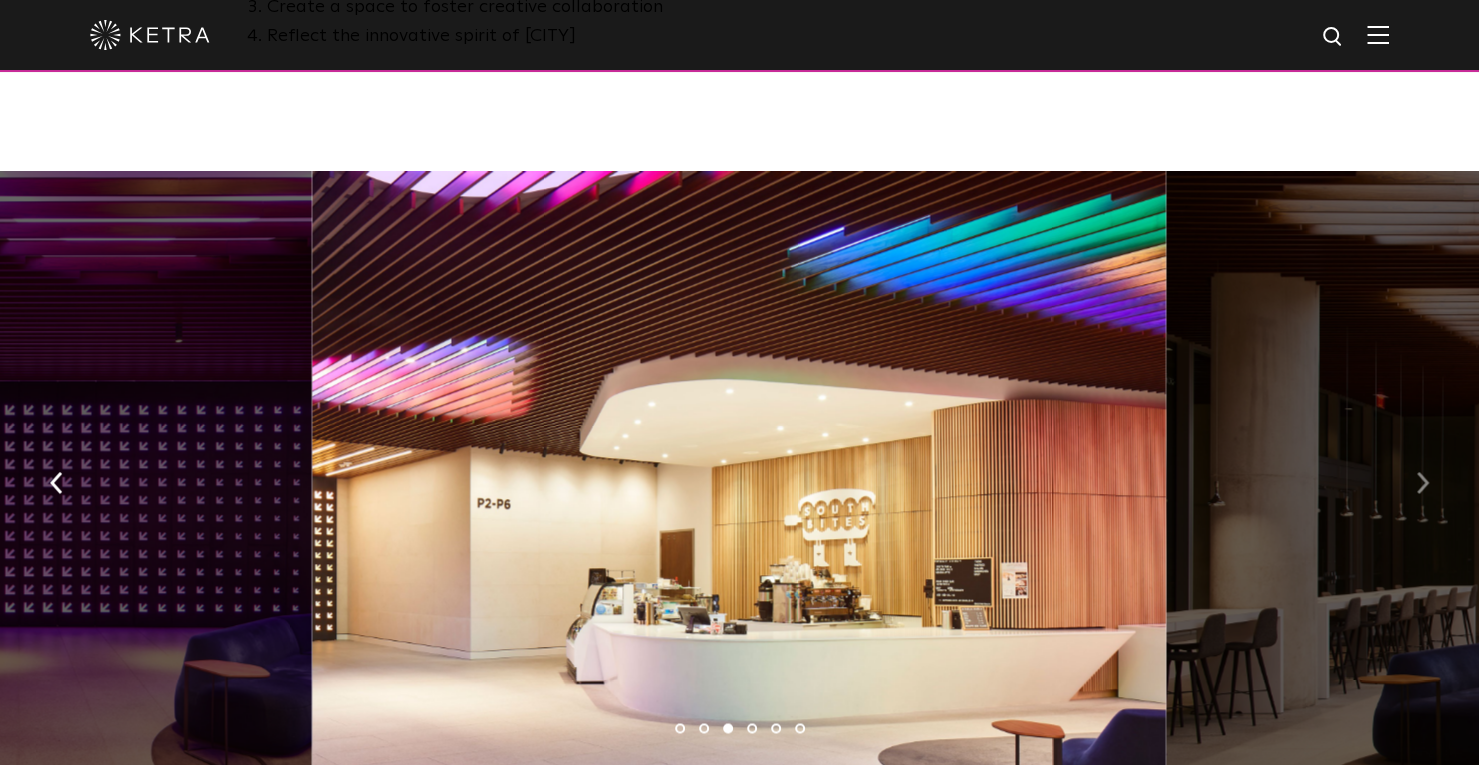 click at bounding box center (1422, 483) 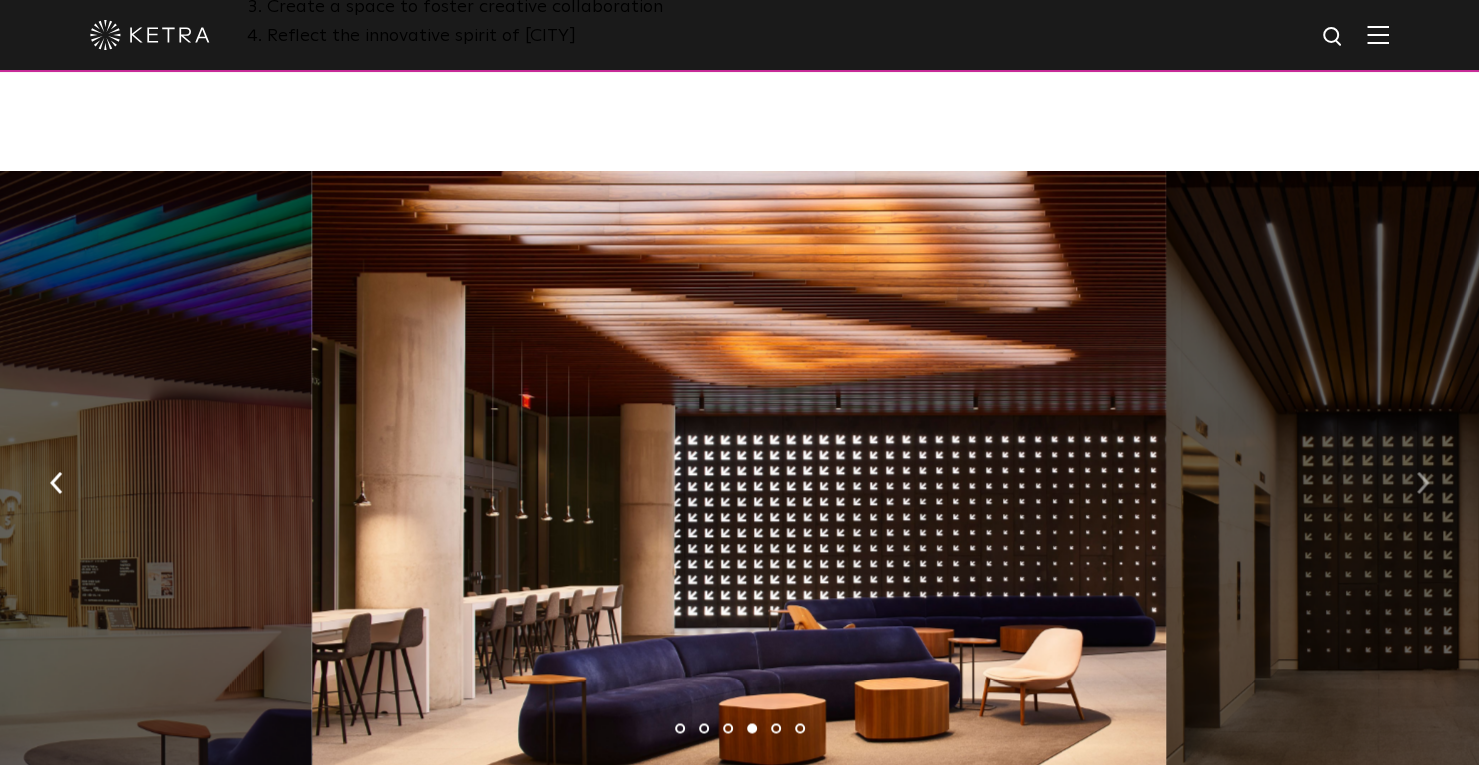 click at bounding box center [1422, 483] 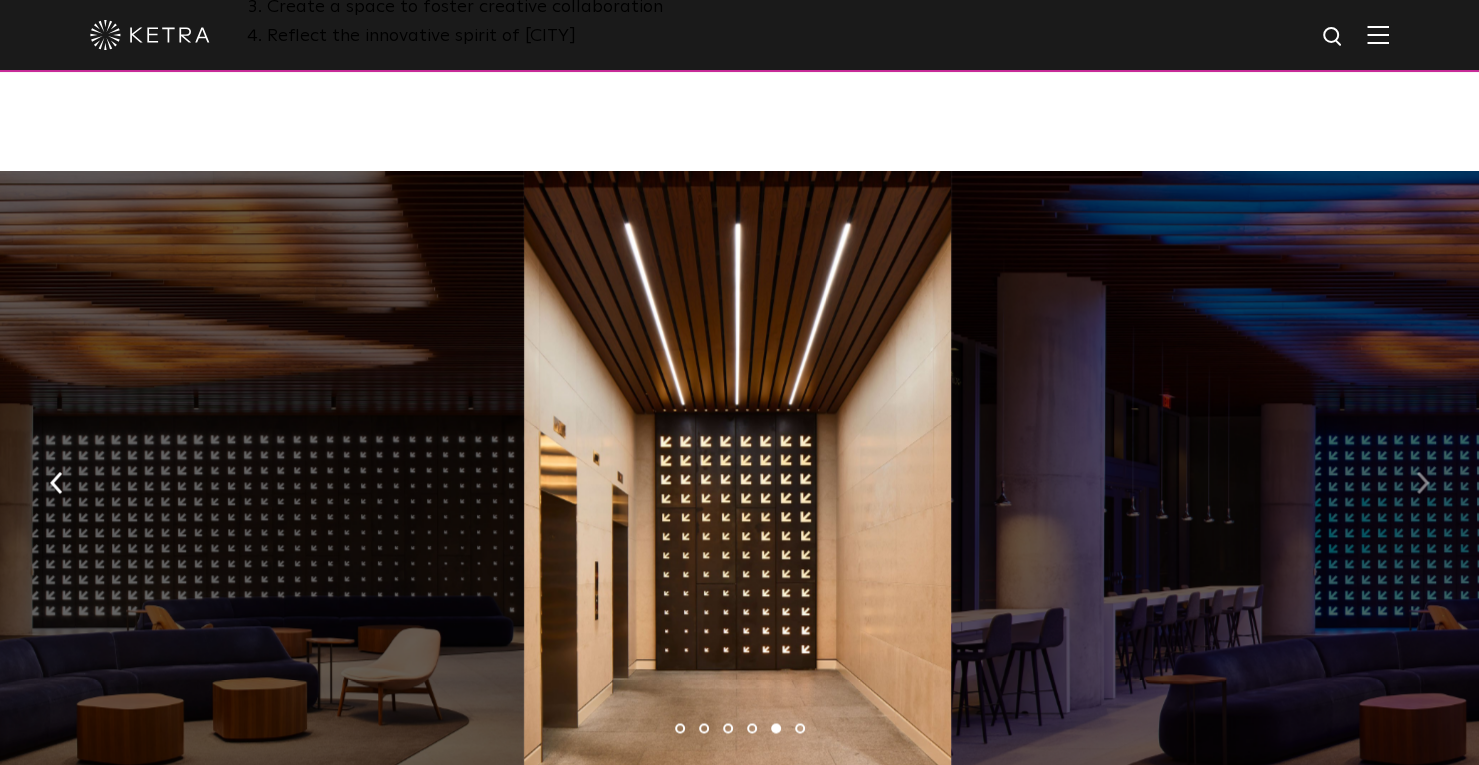 click at bounding box center [1422, 483] 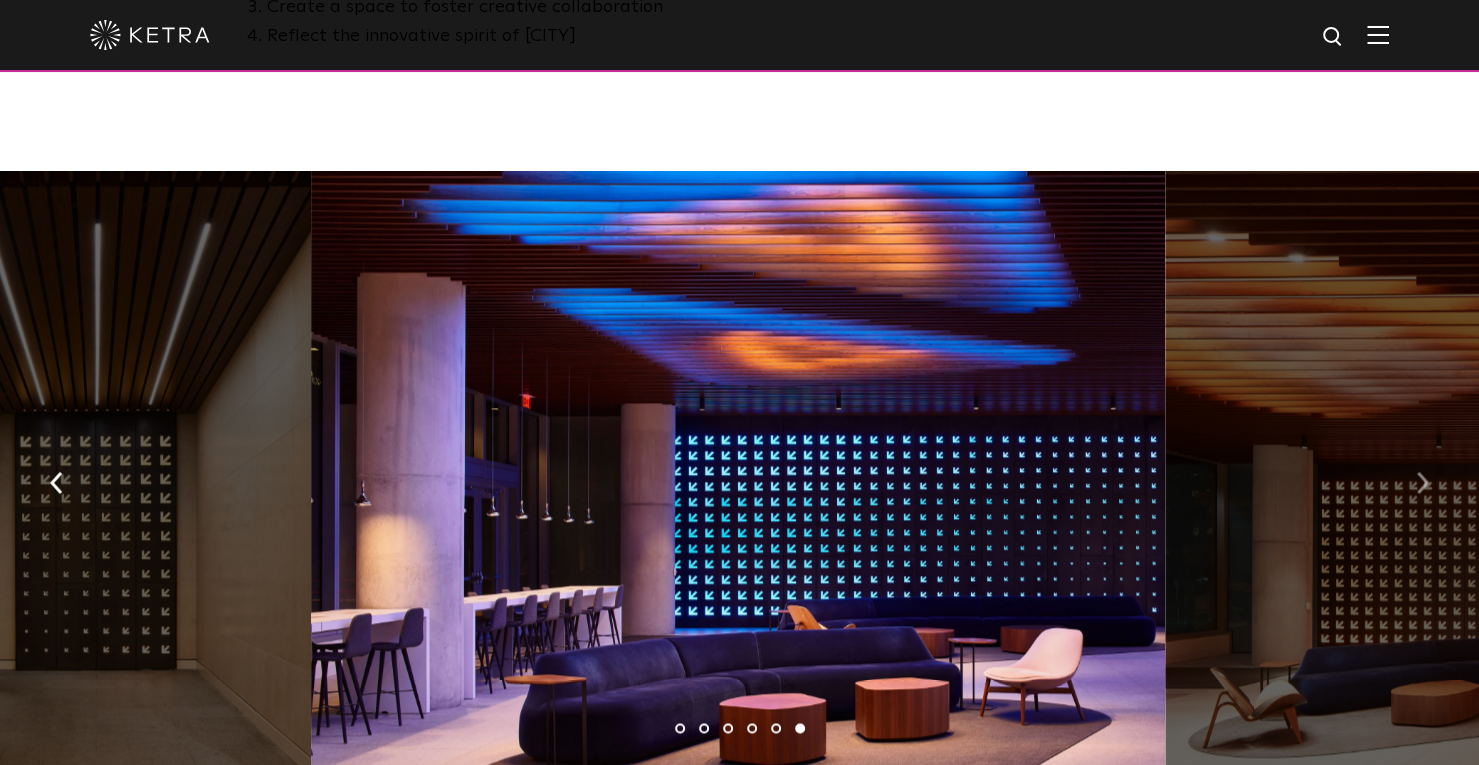 click at bounding box center (1422, 483) 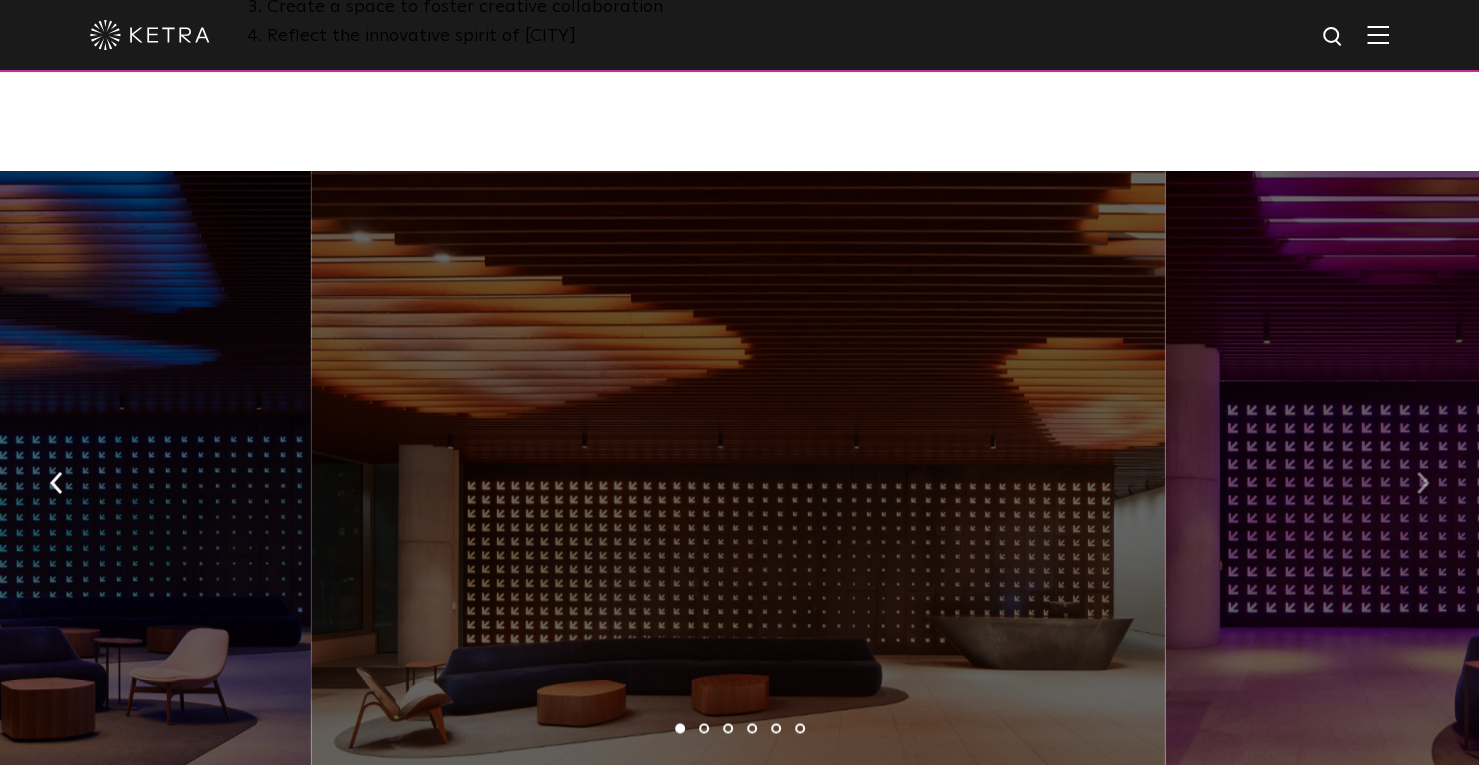 click at bounding box center (1422, 483) 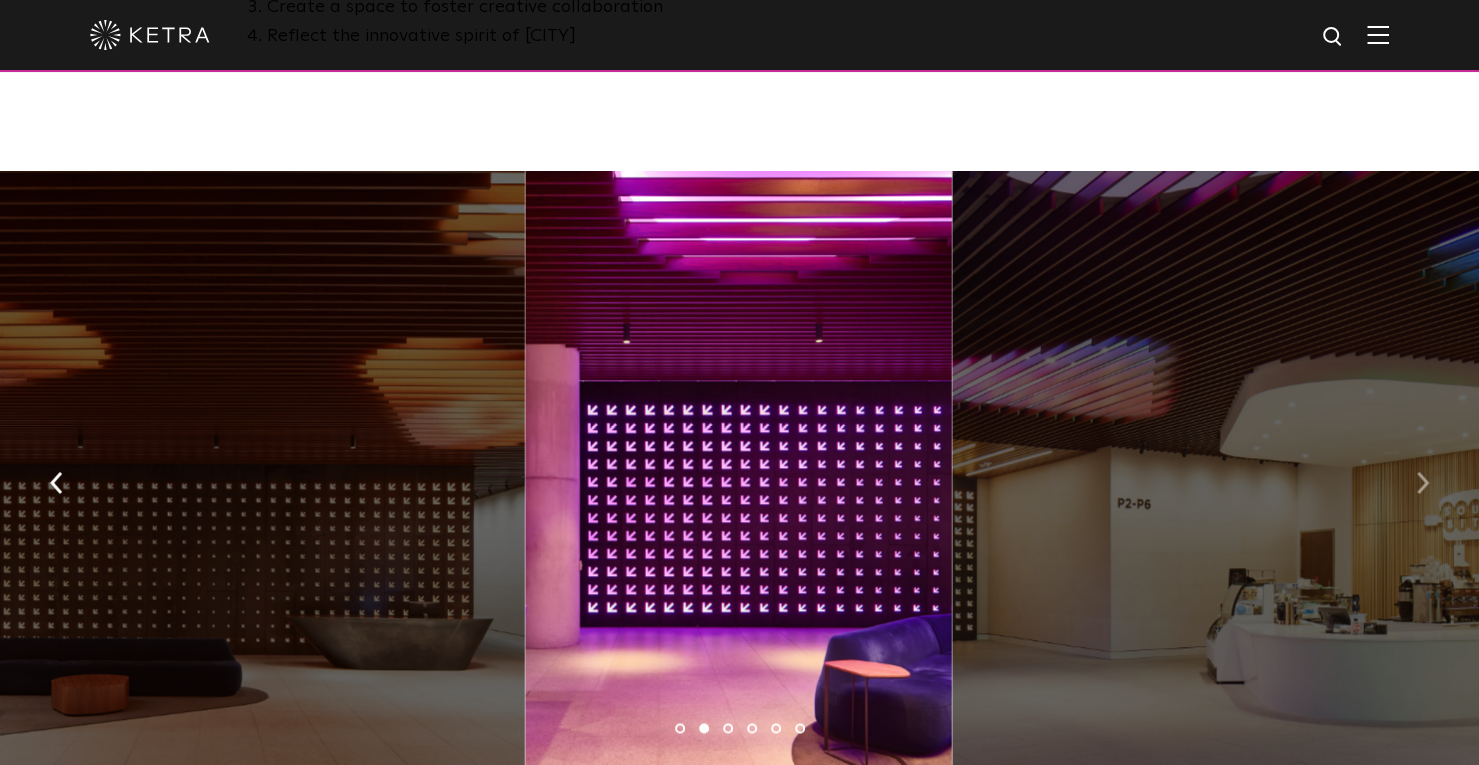 click at bounding box center [1422, 483] 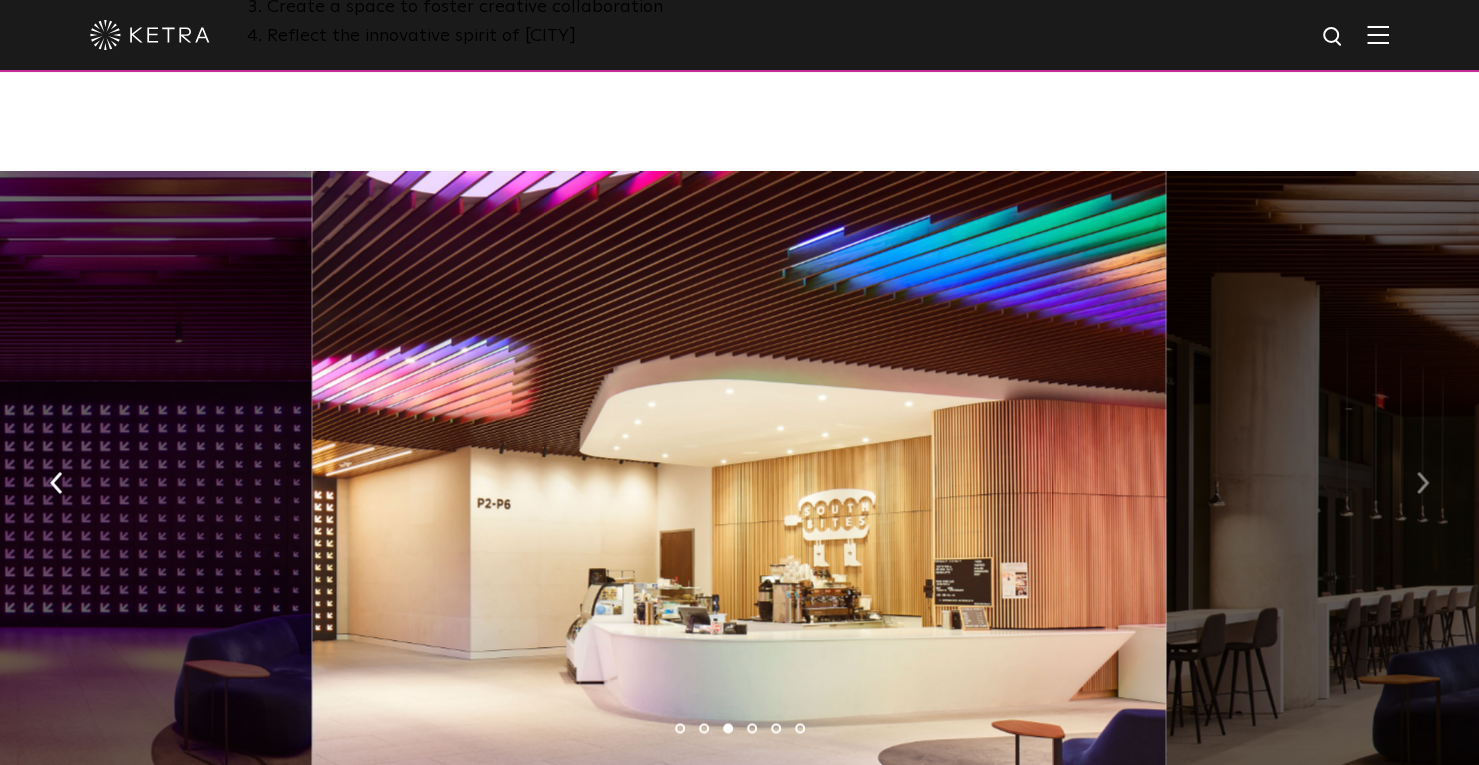 click at bounding box center [1422, 483] 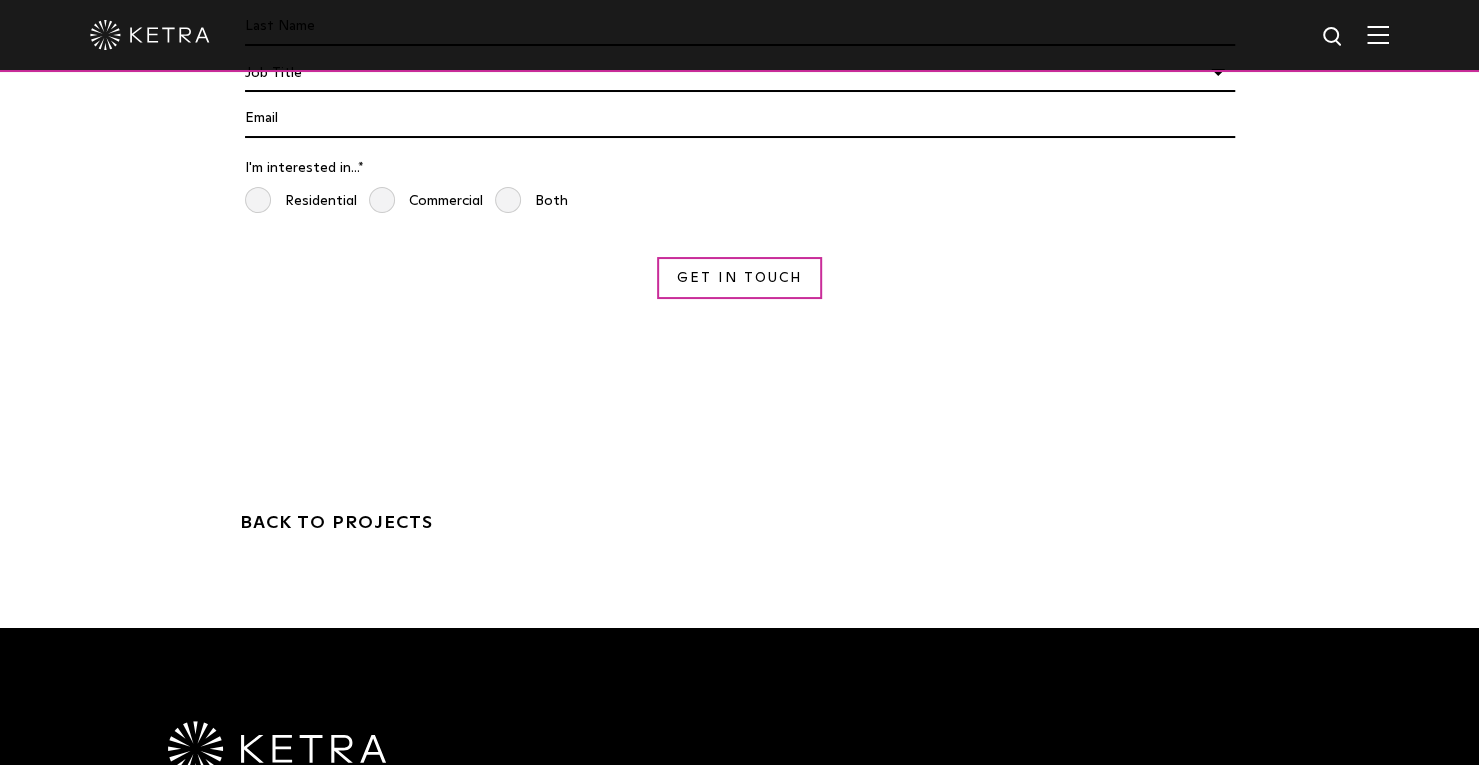 scroll, scrollTop: 4620, scrollLeft: 0, axis: vertical 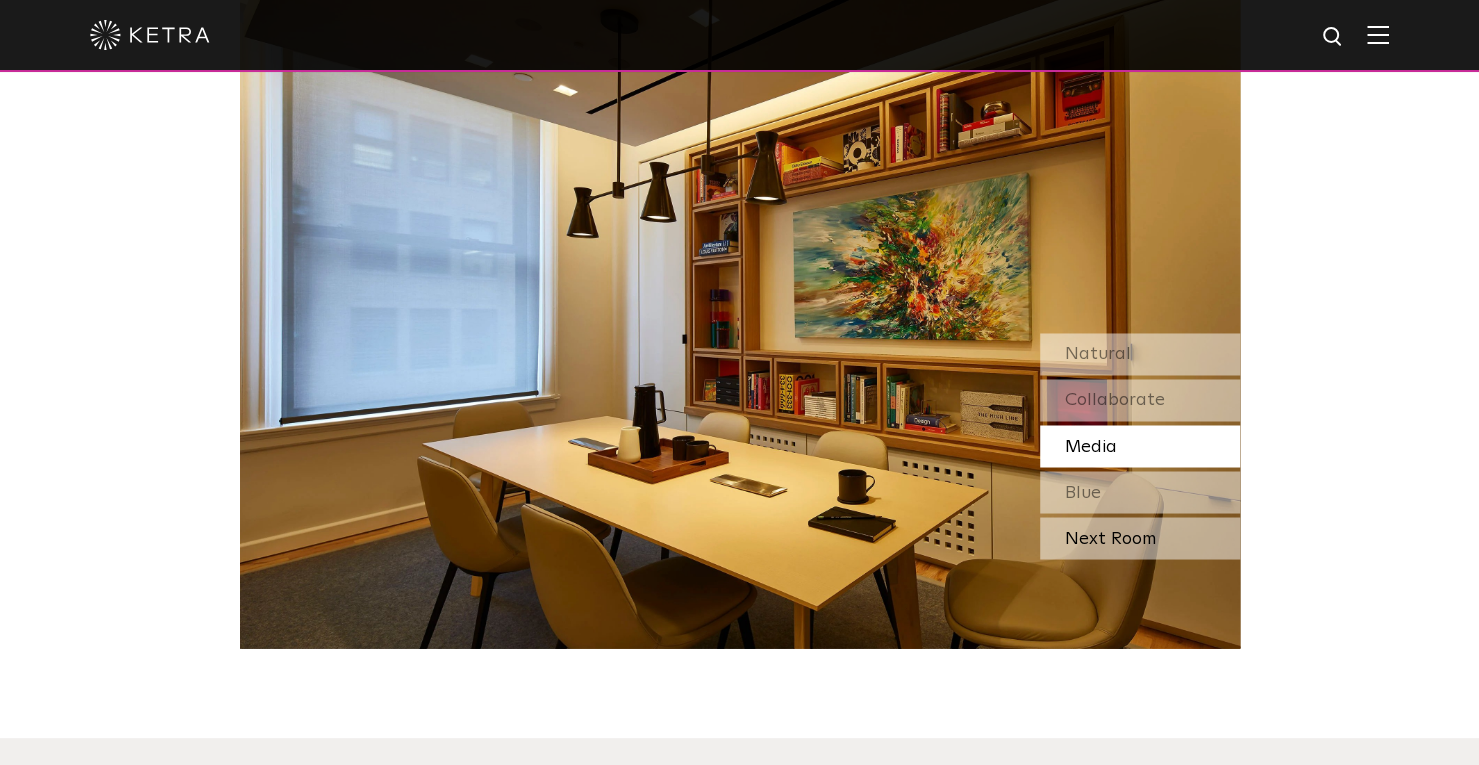 click on "Next Room" at bounding box center (1140, 538) 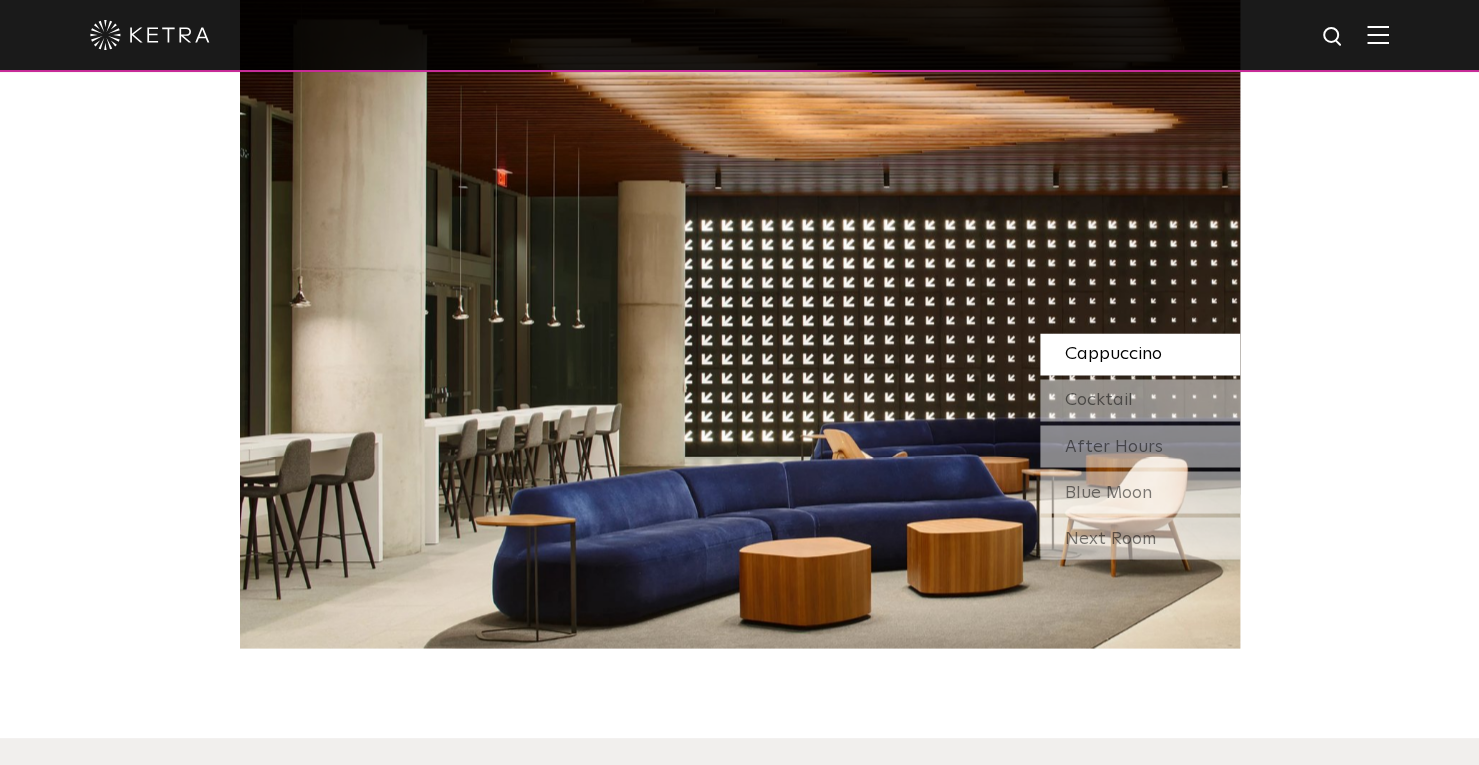 click on "Next Room" at bounding box center [1140, 538] 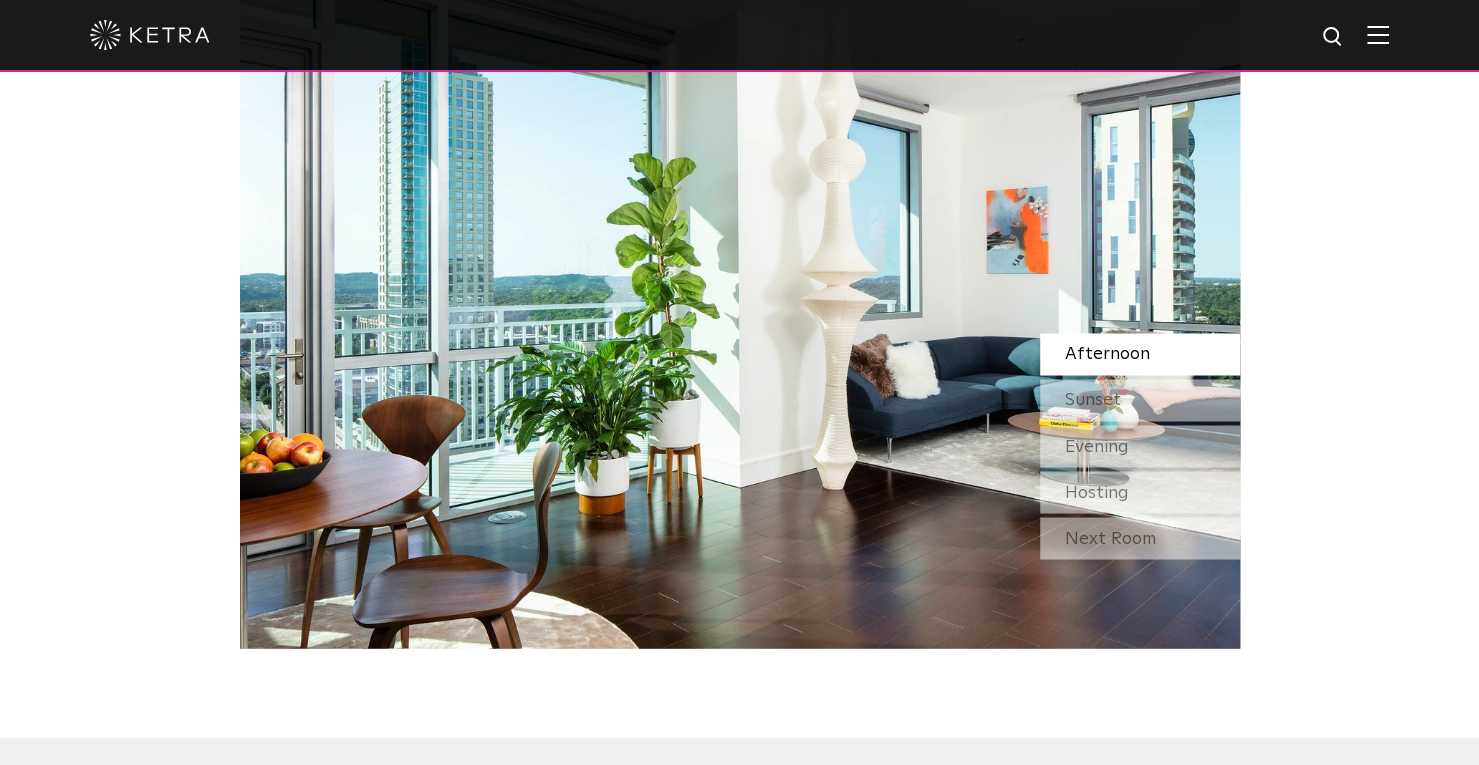 click on "Next Room" at bounding box center [1140, 538] 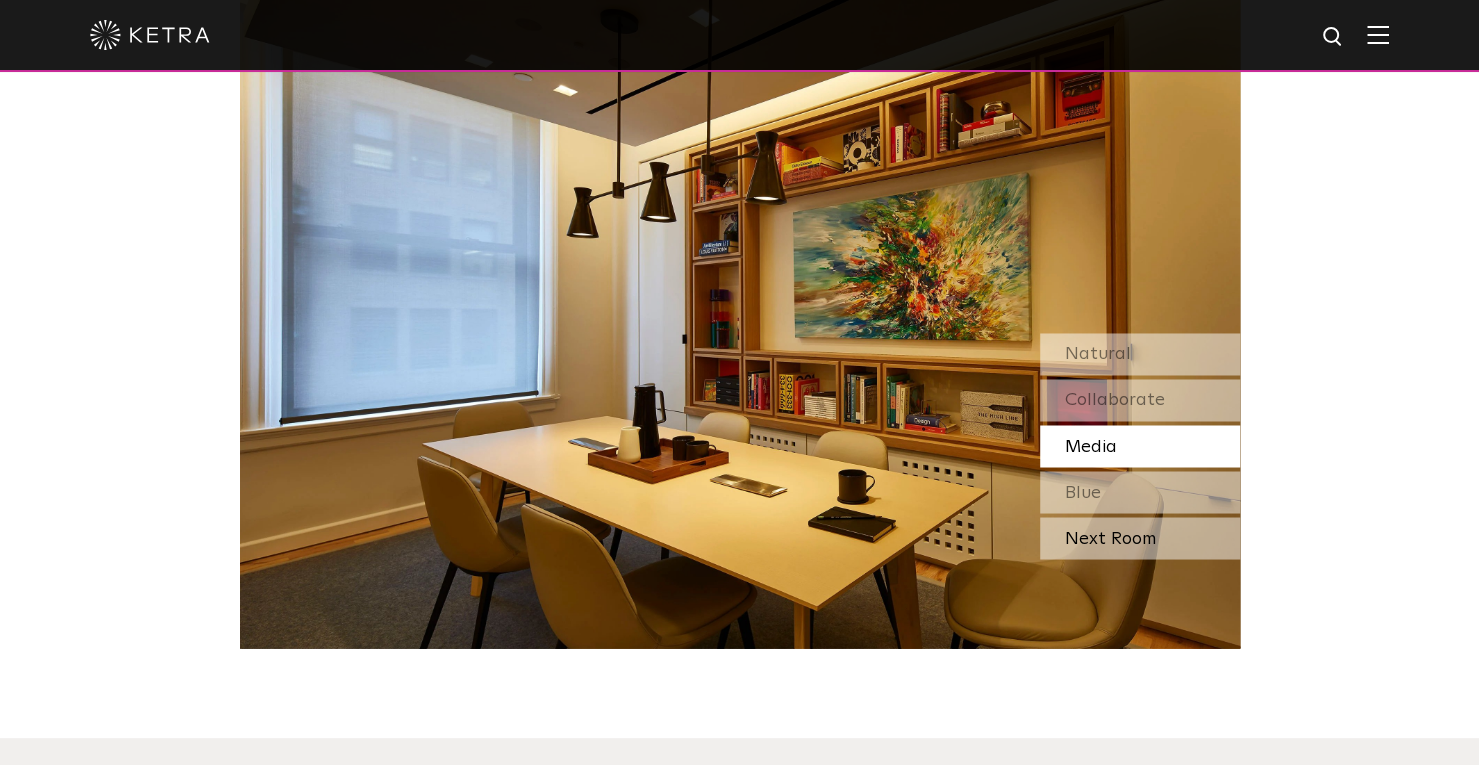 click on "Next Room" at bounding box center [1140, 538] 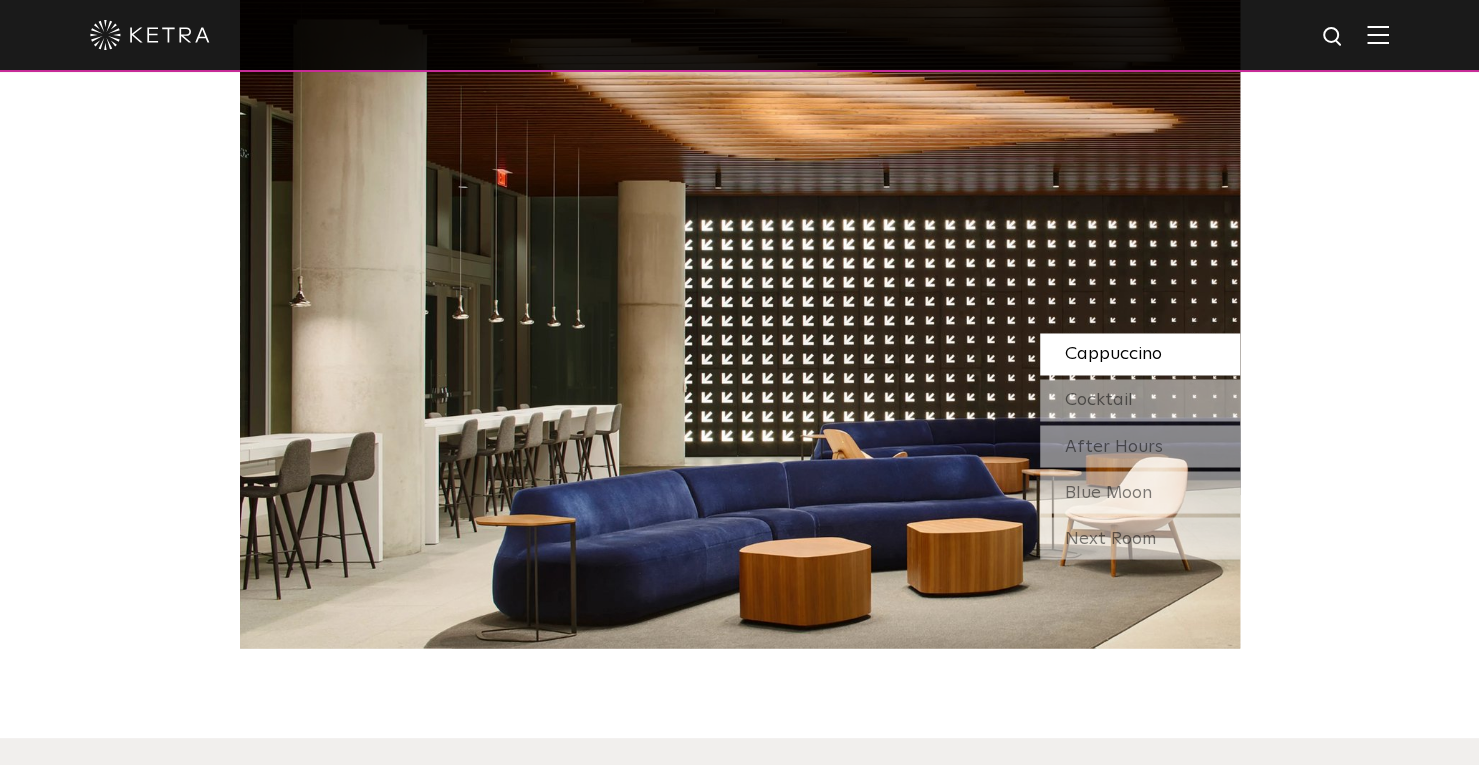 click on "Next Room" at bounding box center [1140, 538] 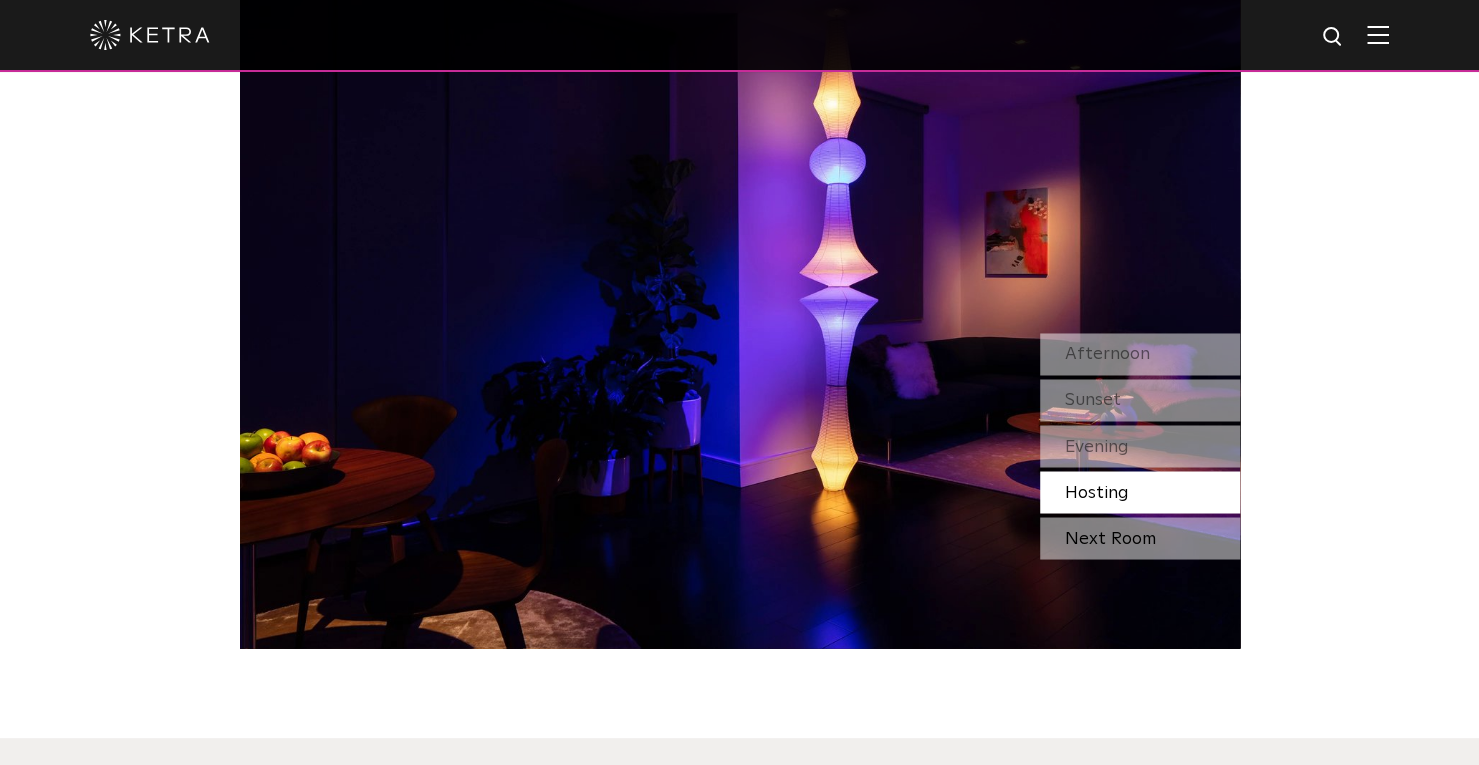 click on "Next Room" at bounding box center [1140, 538] 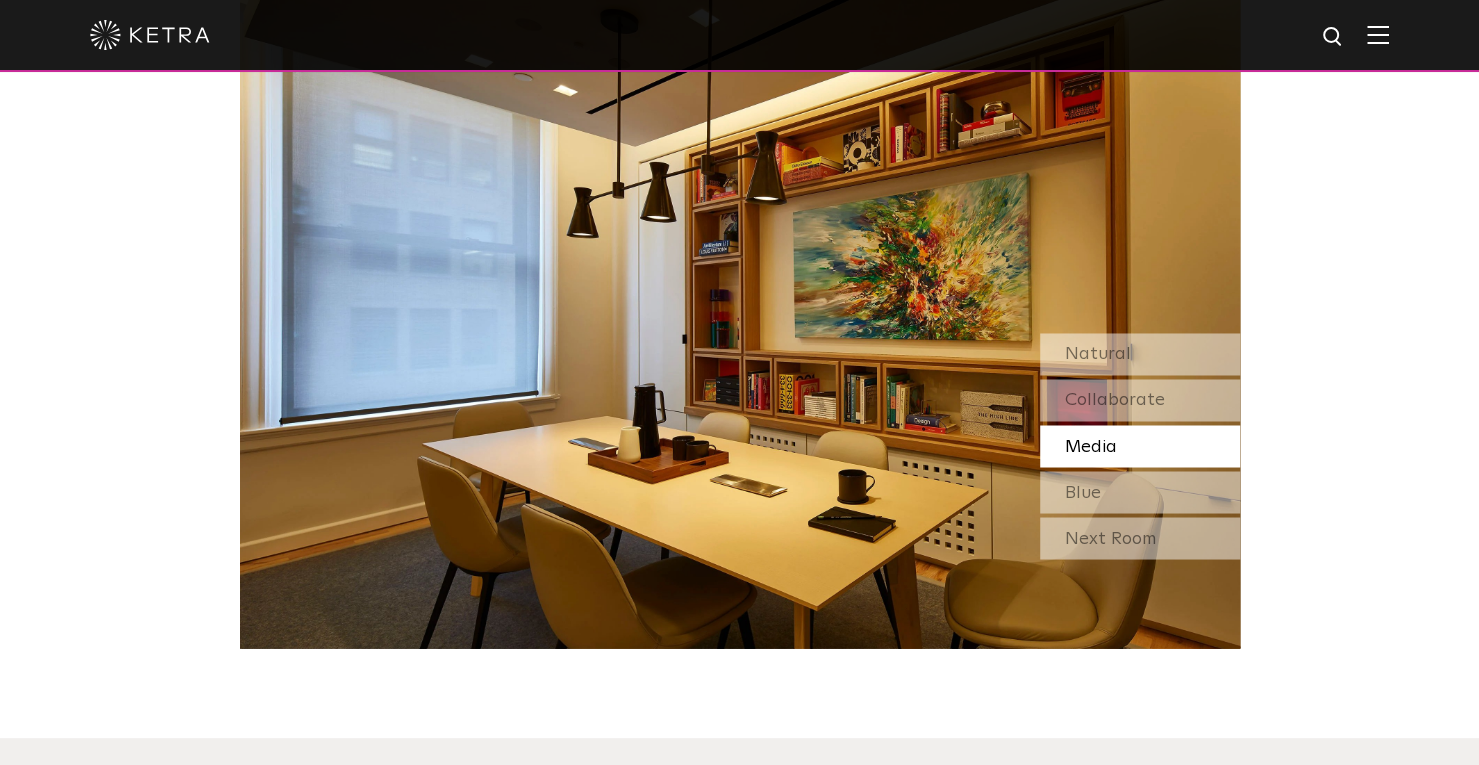 click on "Next Room" at bounding box center [1140, 538] 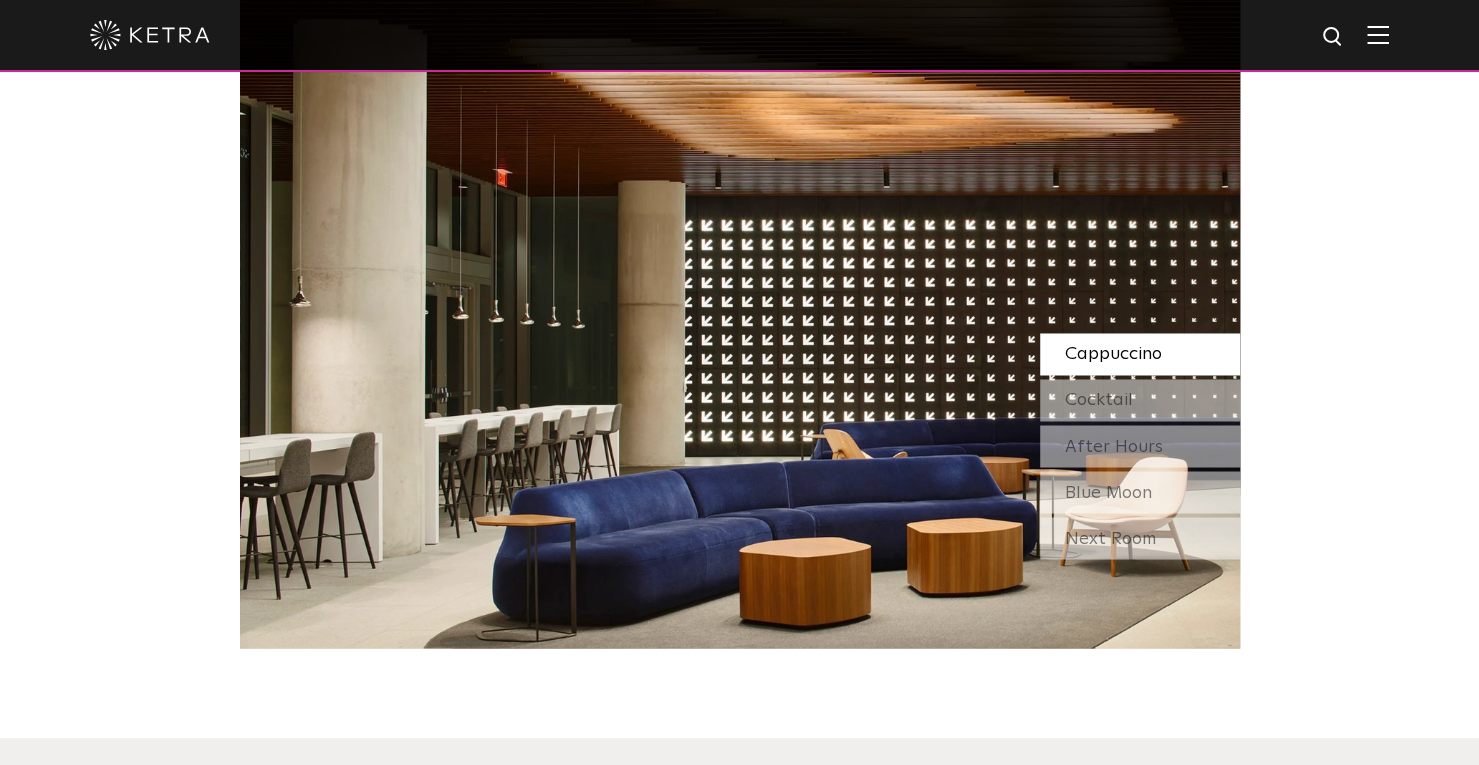 click on "Next Room" at bounding box center (1140, 538) 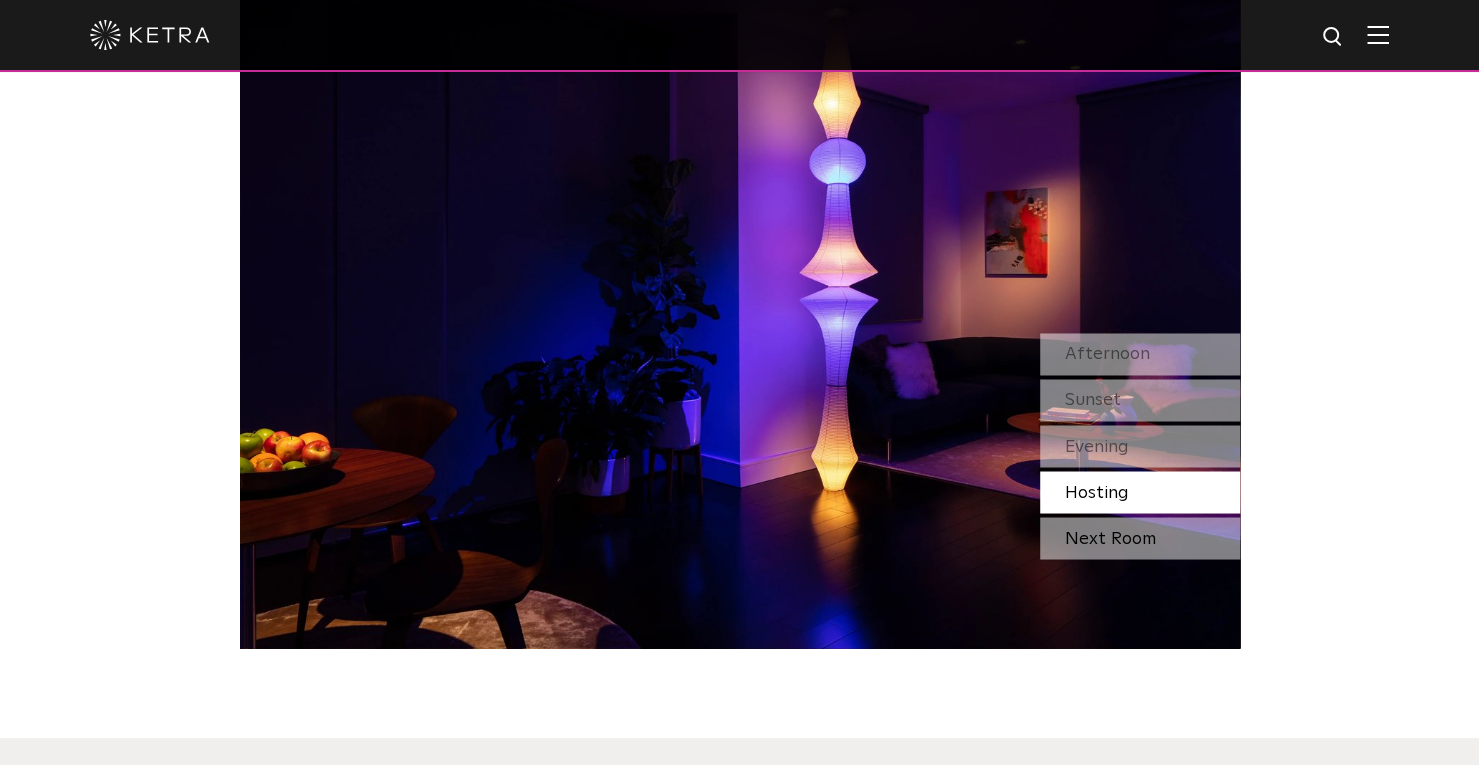 click on "Next Room" at bounding box center (1140, 538) 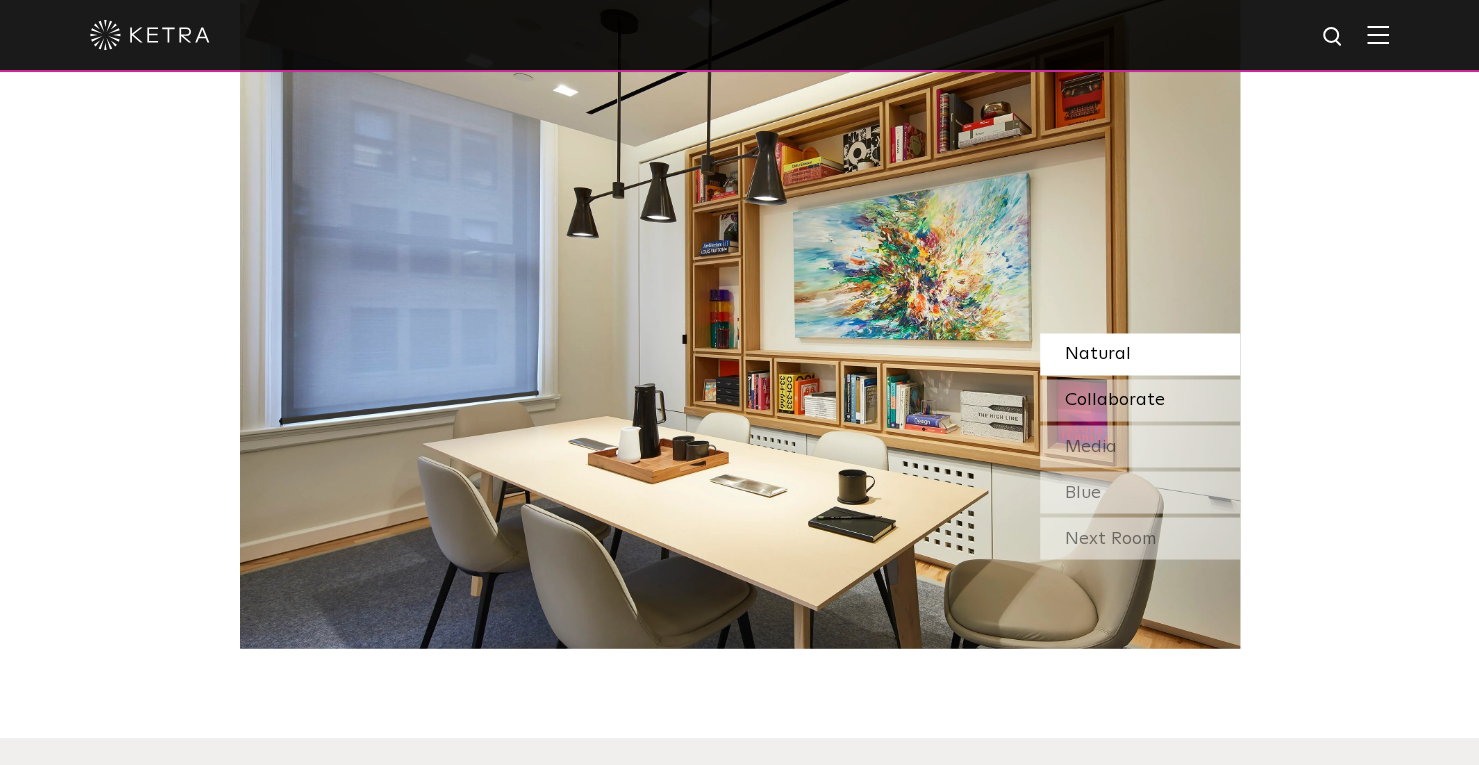 click on "Collaborate" at bounding box center [1140, 400] 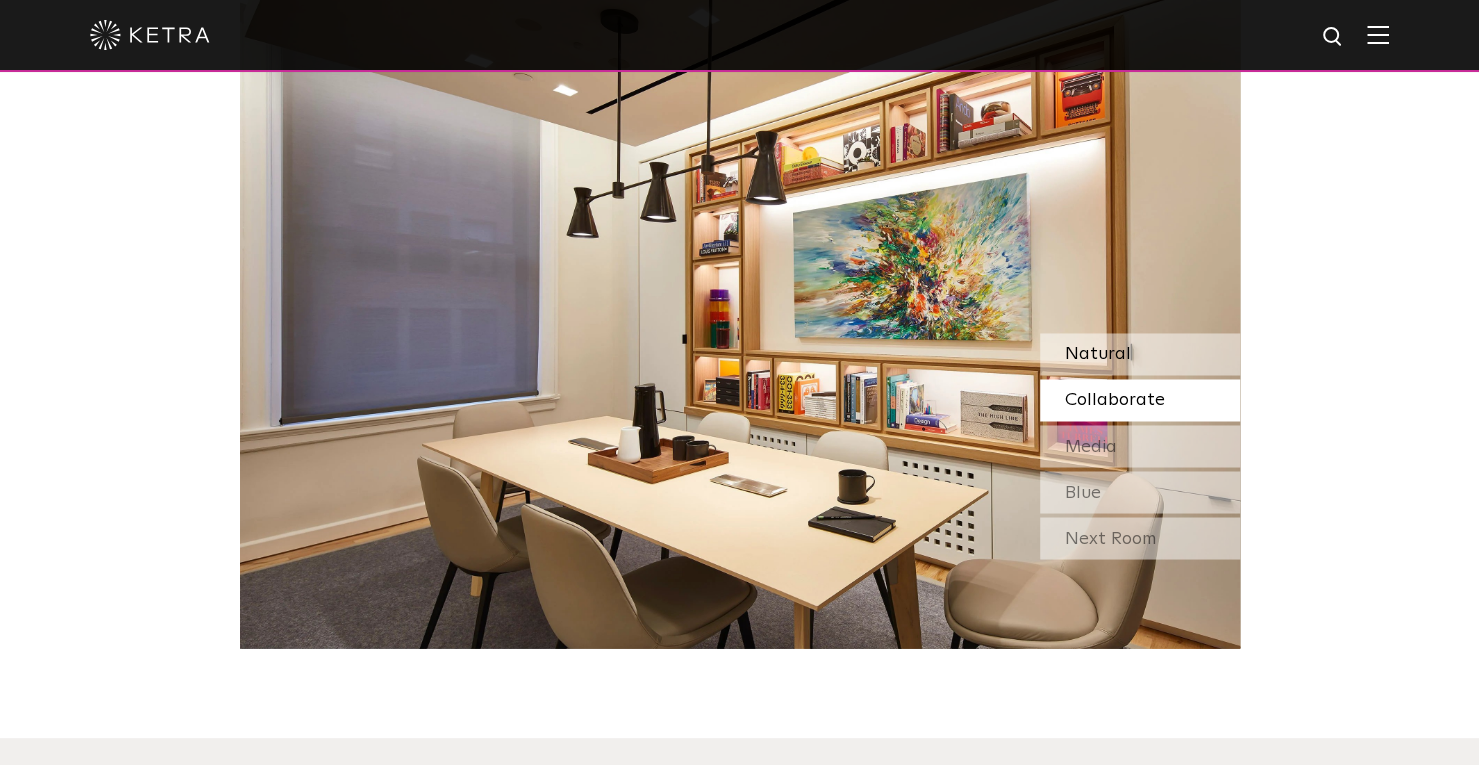 click on "Natural" at bounding box center (1098, 354) 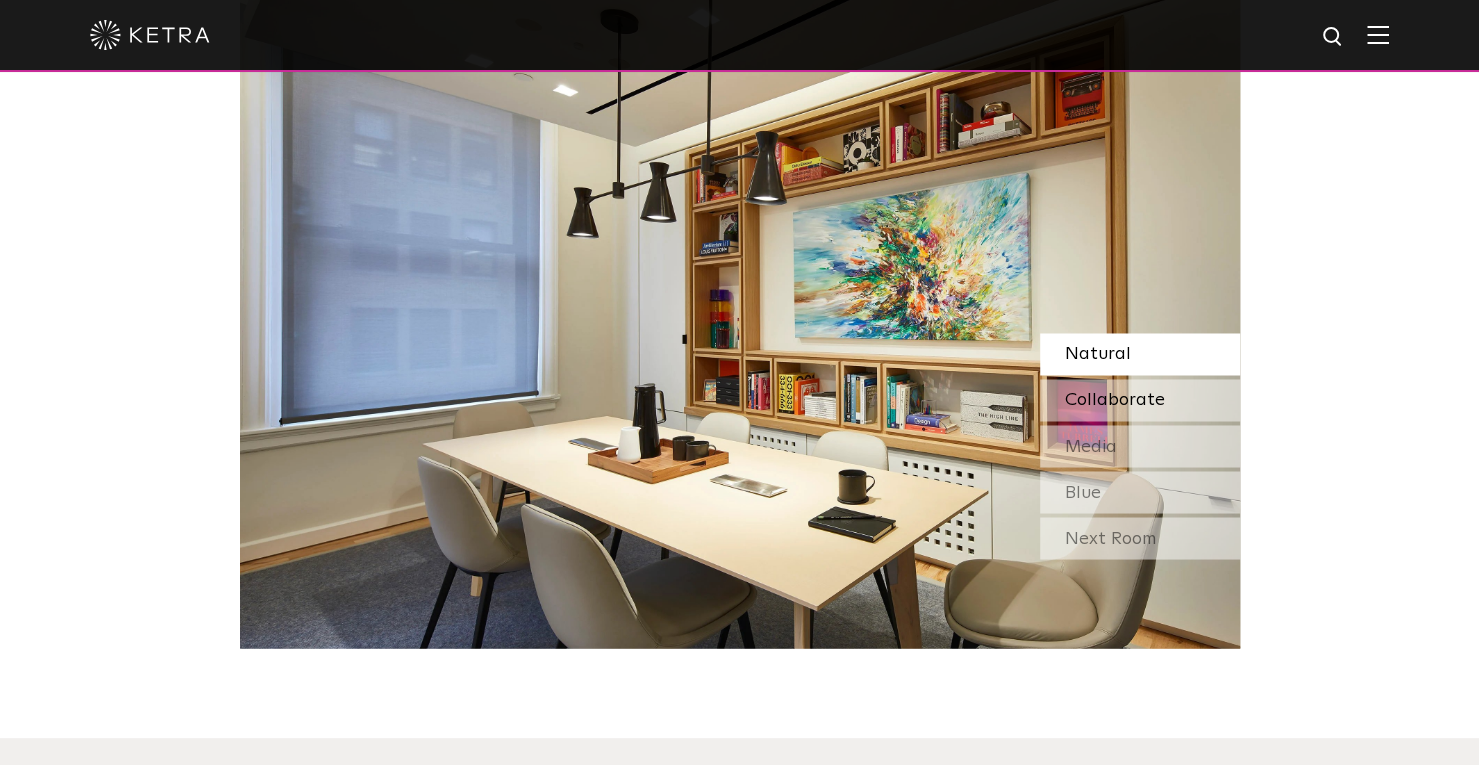 click on "Collaborate" at bounding box center (1115, 400) 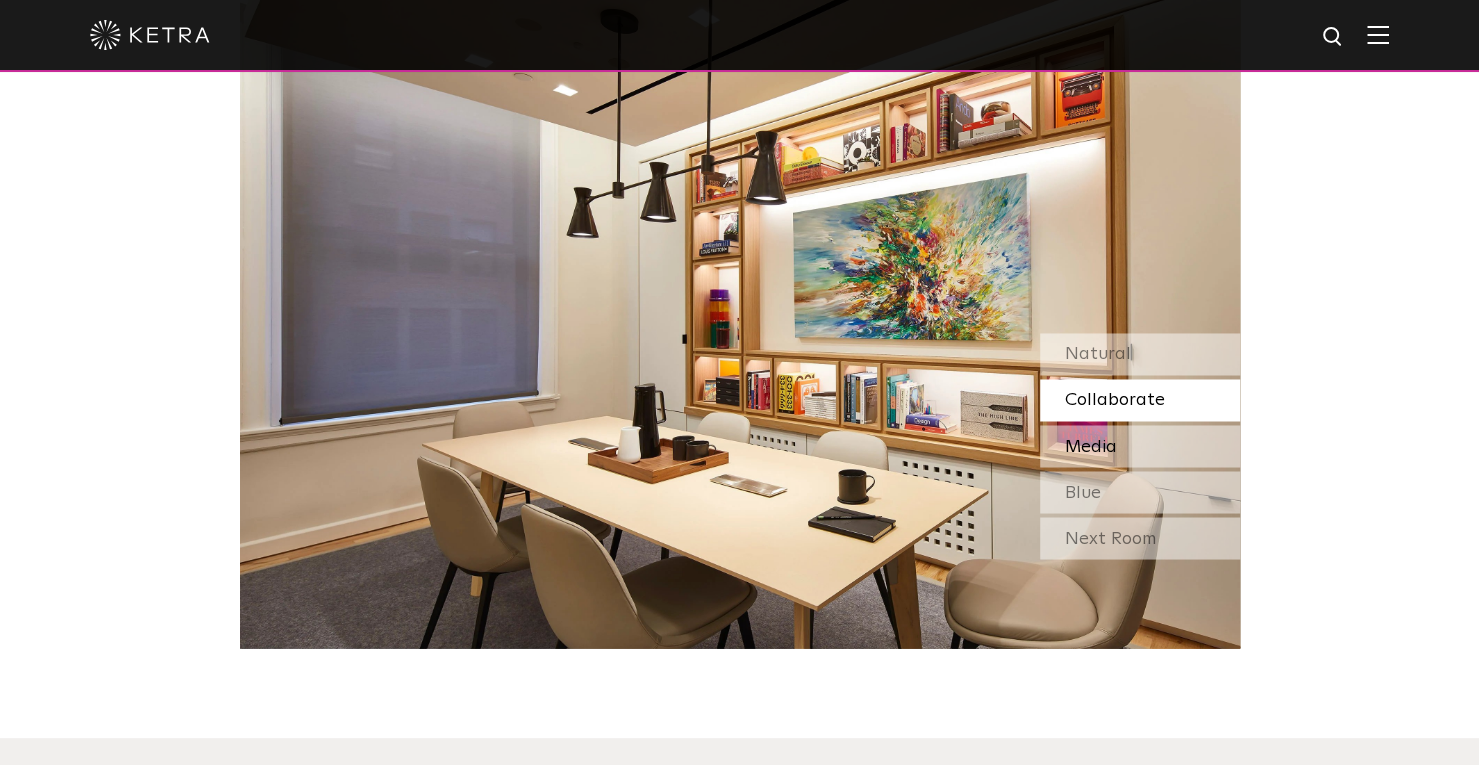 click on "Media" at bounding box center (1140, 446) 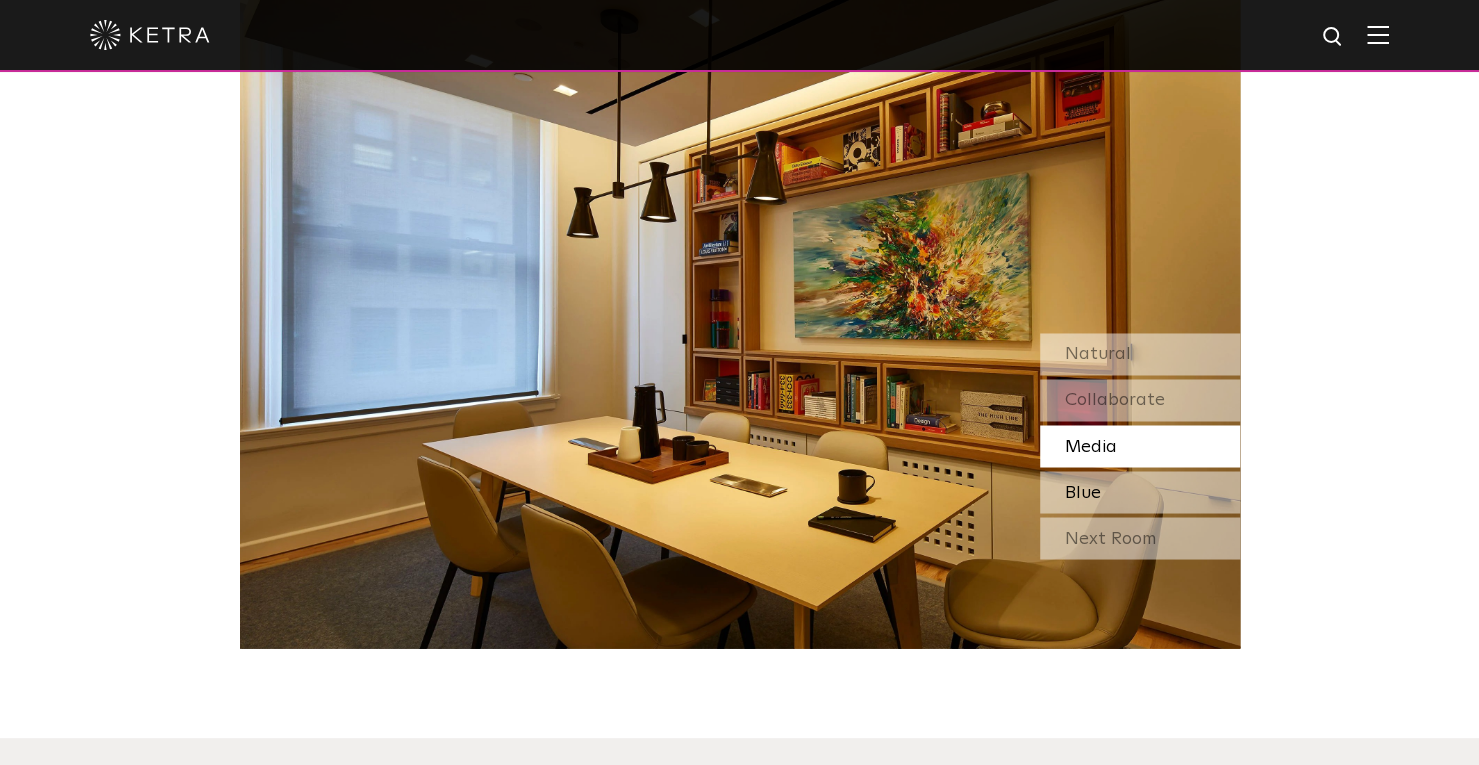 click on "Blue" at bounding box center [1140, 492] 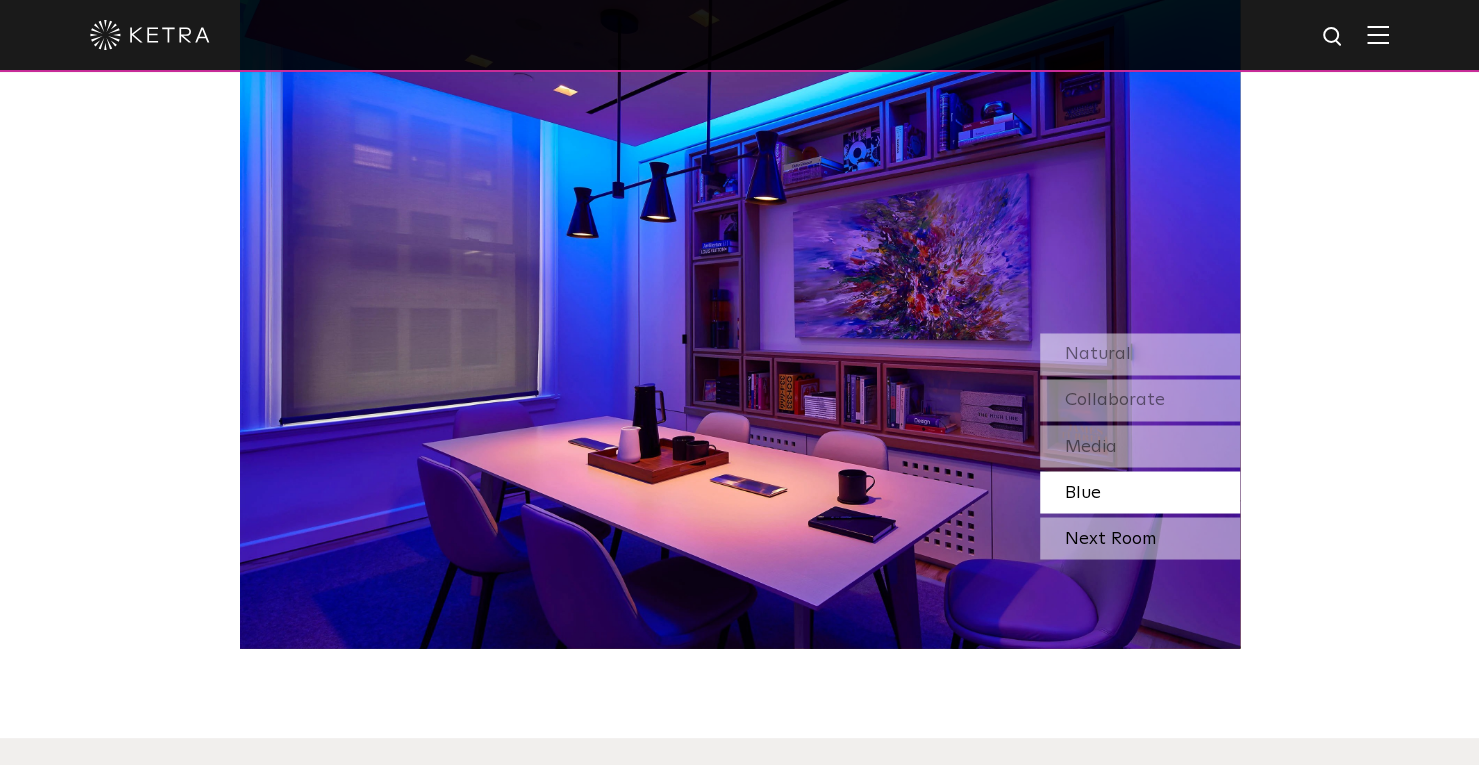 click on "Next Room" at bounding box center [1140, 538] 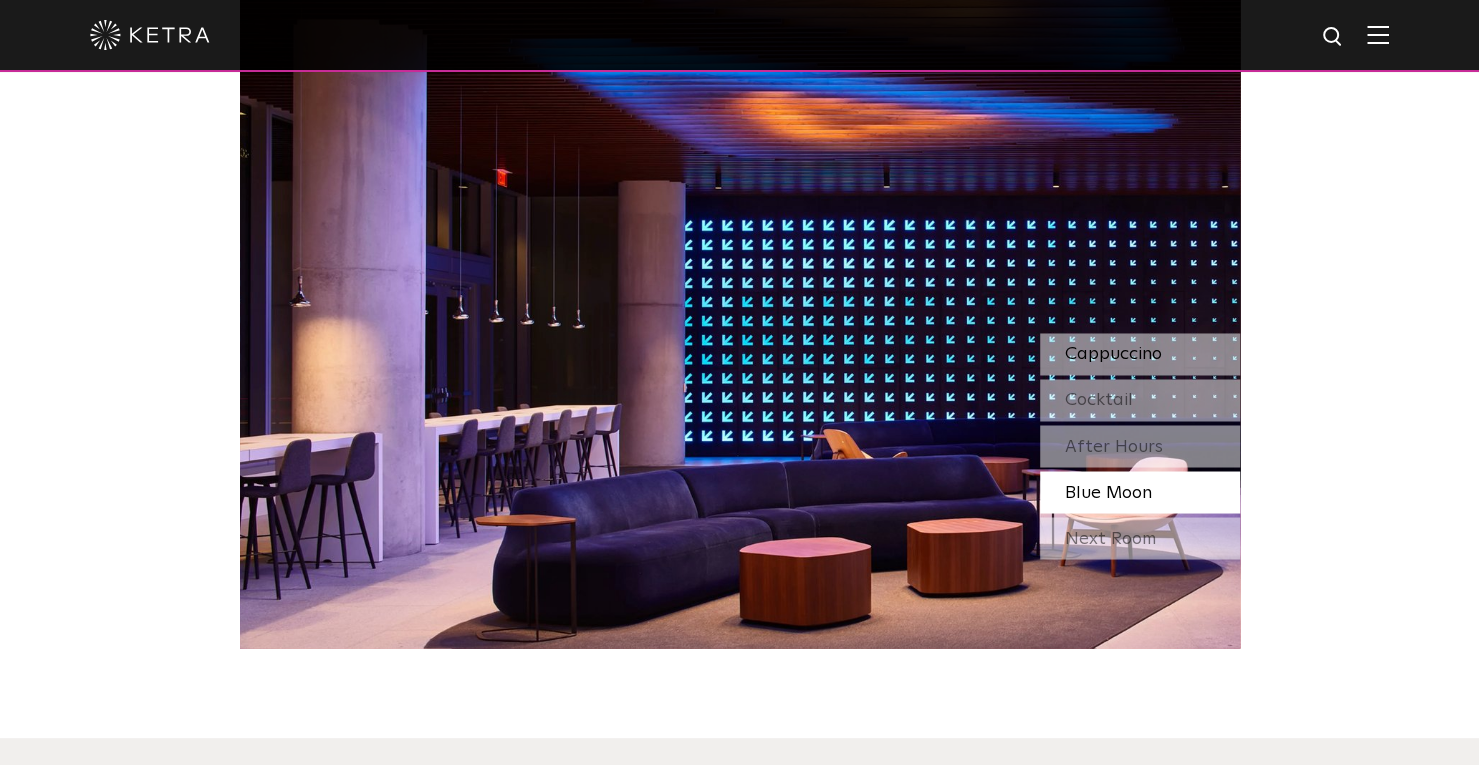 click on "Cappuccino" at bounding box center (1113, 354) 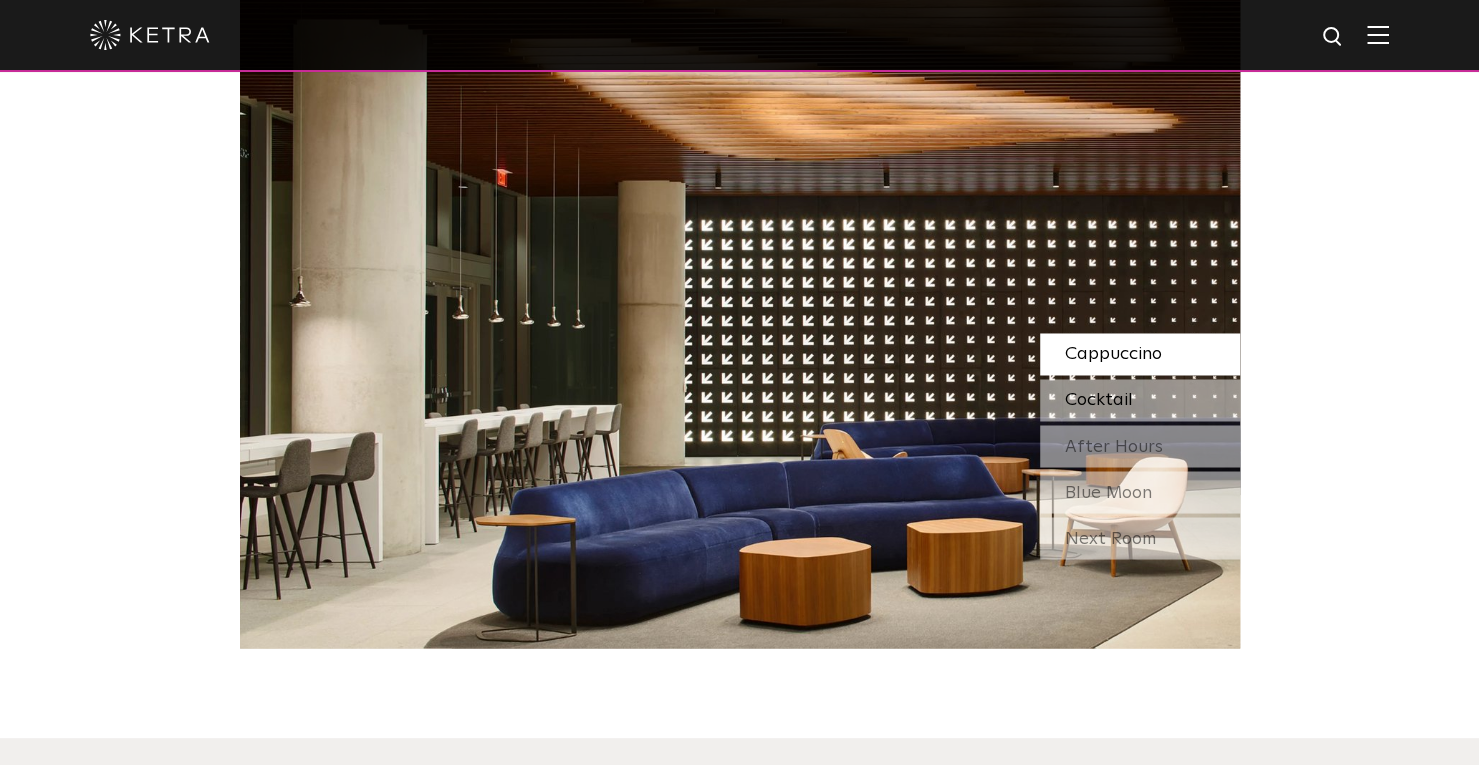 click on "Cocktail" at bounding box center (1099, 400) 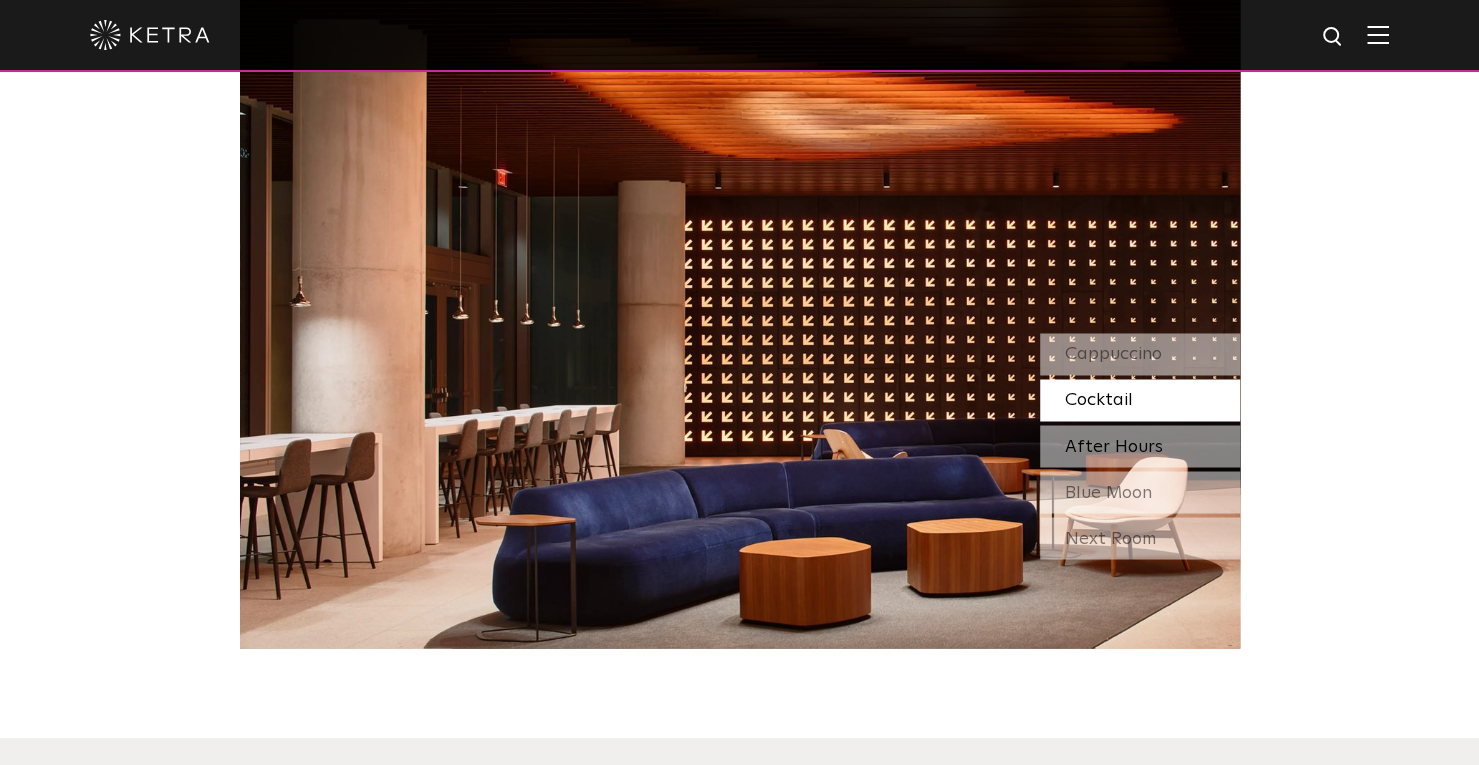 click on "After Hours" at bounding box center [1114, 446] 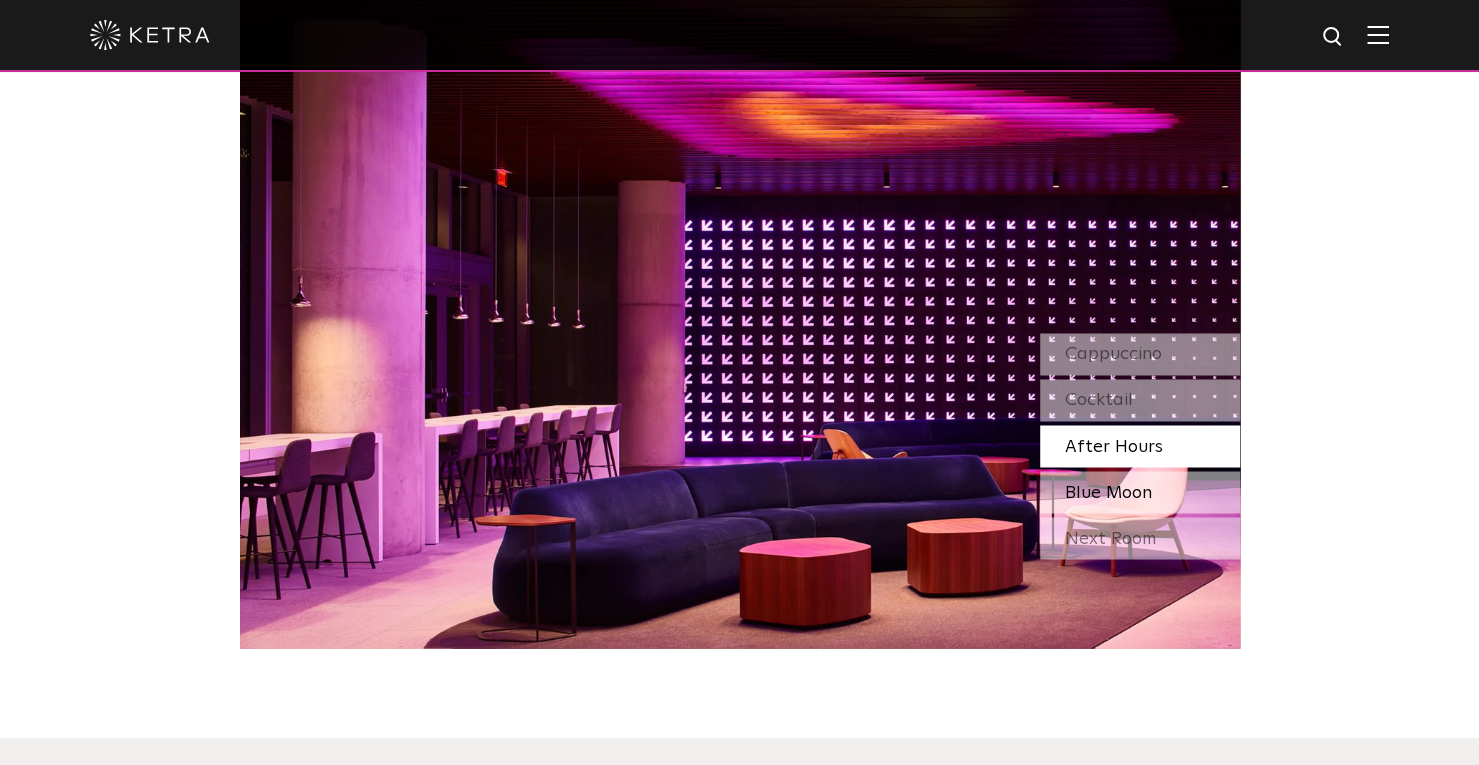 click on "Blue Moon" at bounding box center [1108, 492] 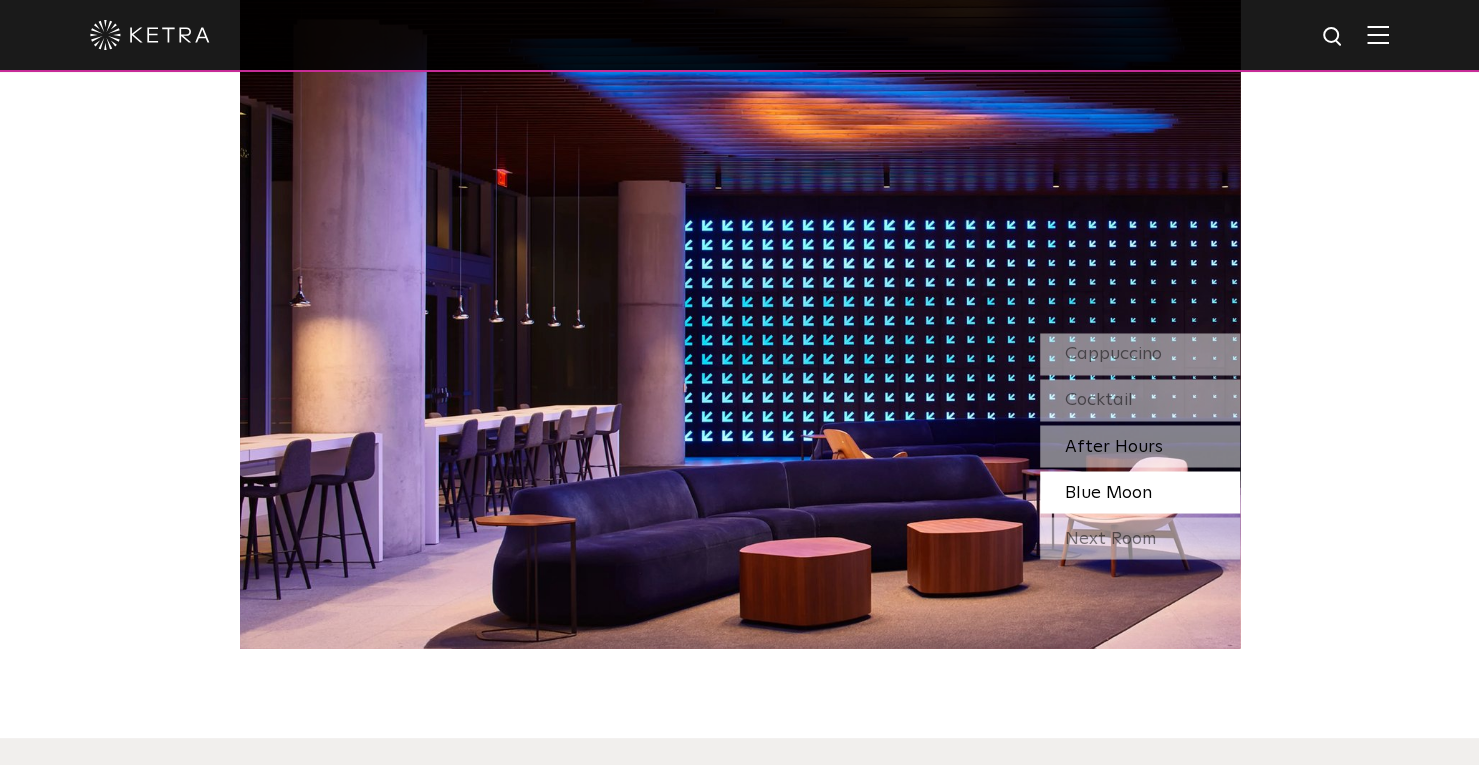 click on "After Hours" at bounding box center [1114, 446] 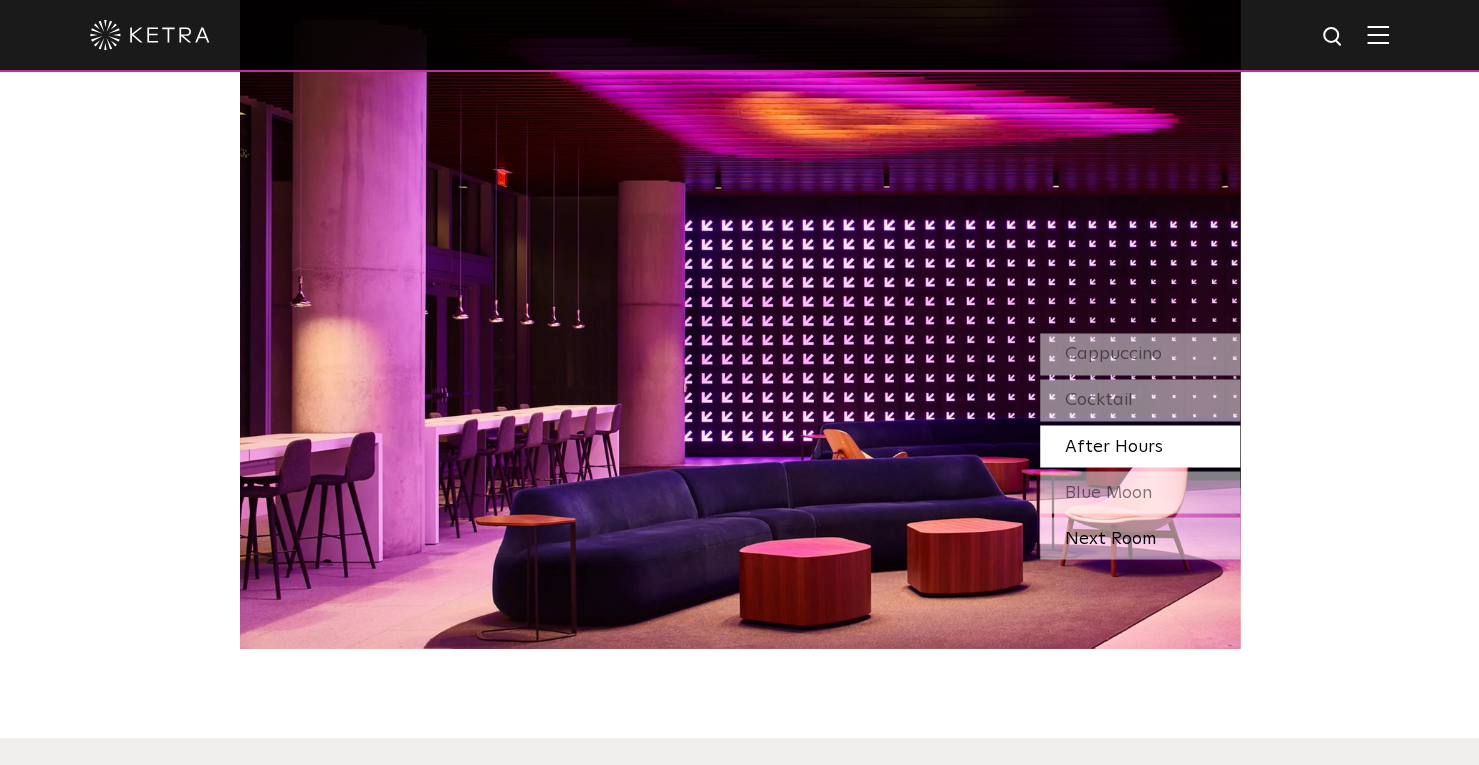 click on "Next Room" at bounding box center [1140, 538] 